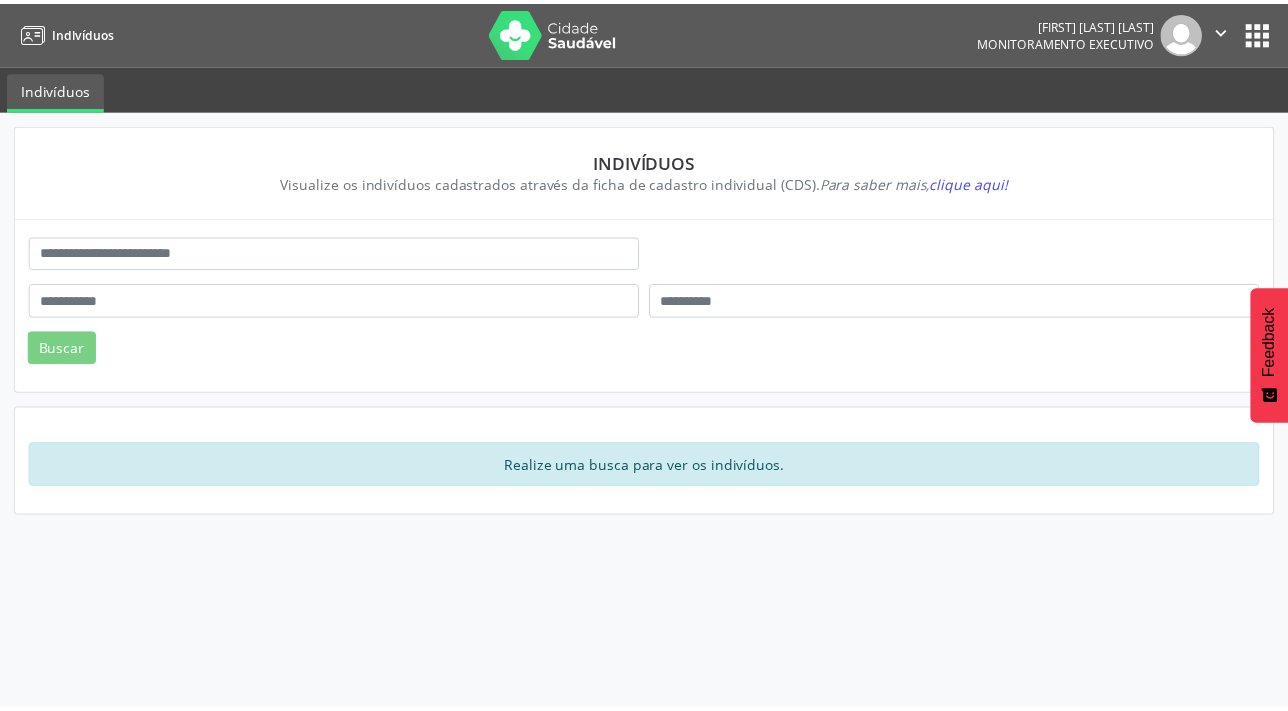 scroll, scrollTop: 0, scrollLeft: 0, axis: both 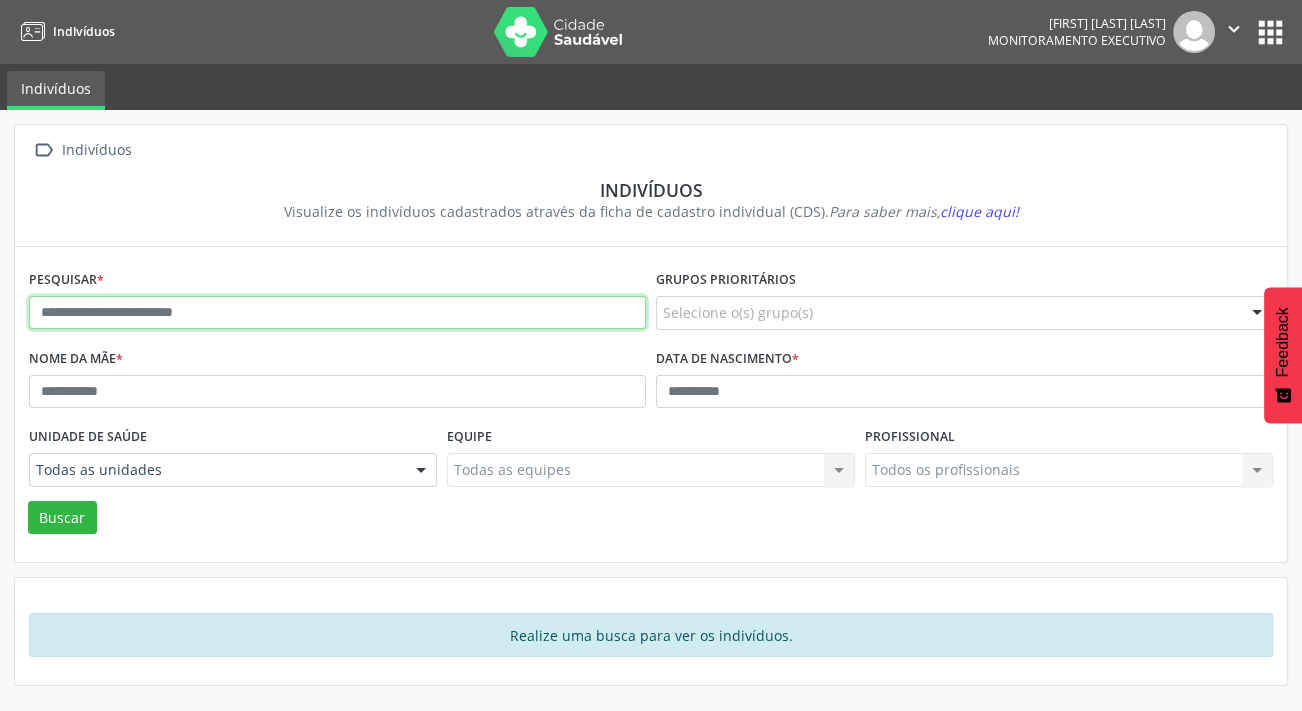 click at bounding box center (337, 313) 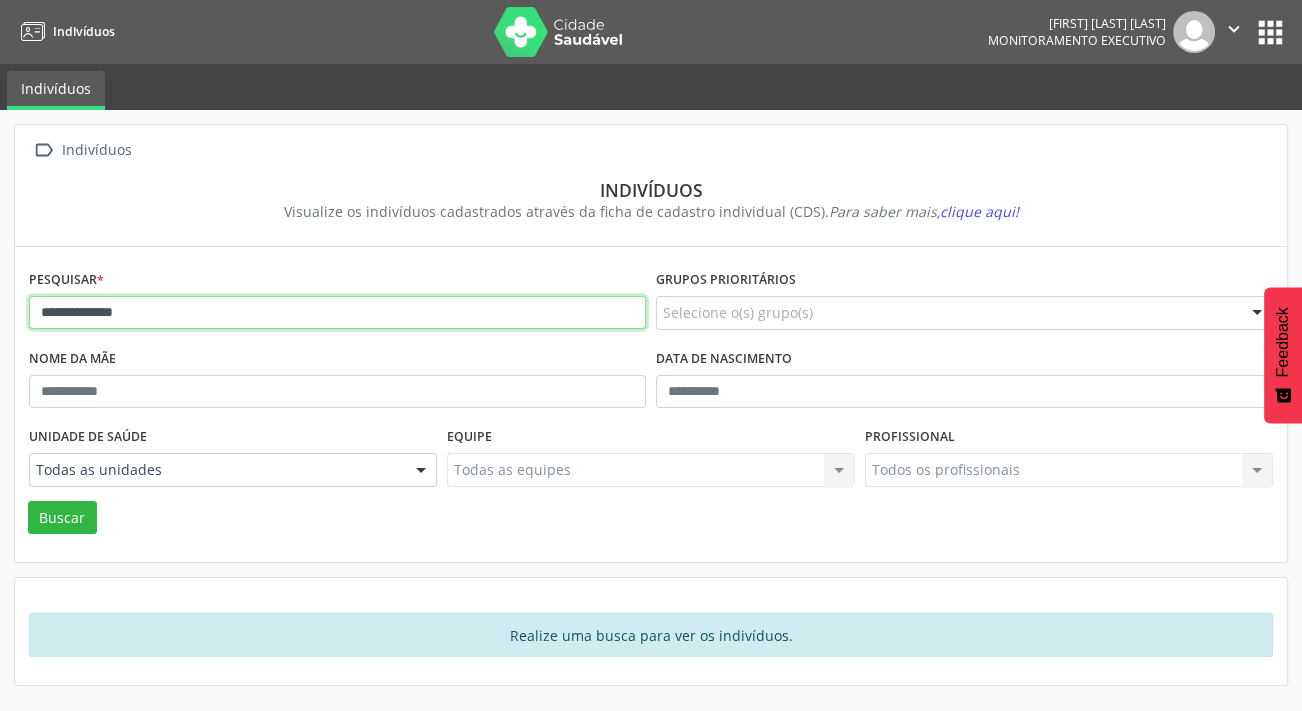 click on "Buscar" at bounding box center [62, 518] 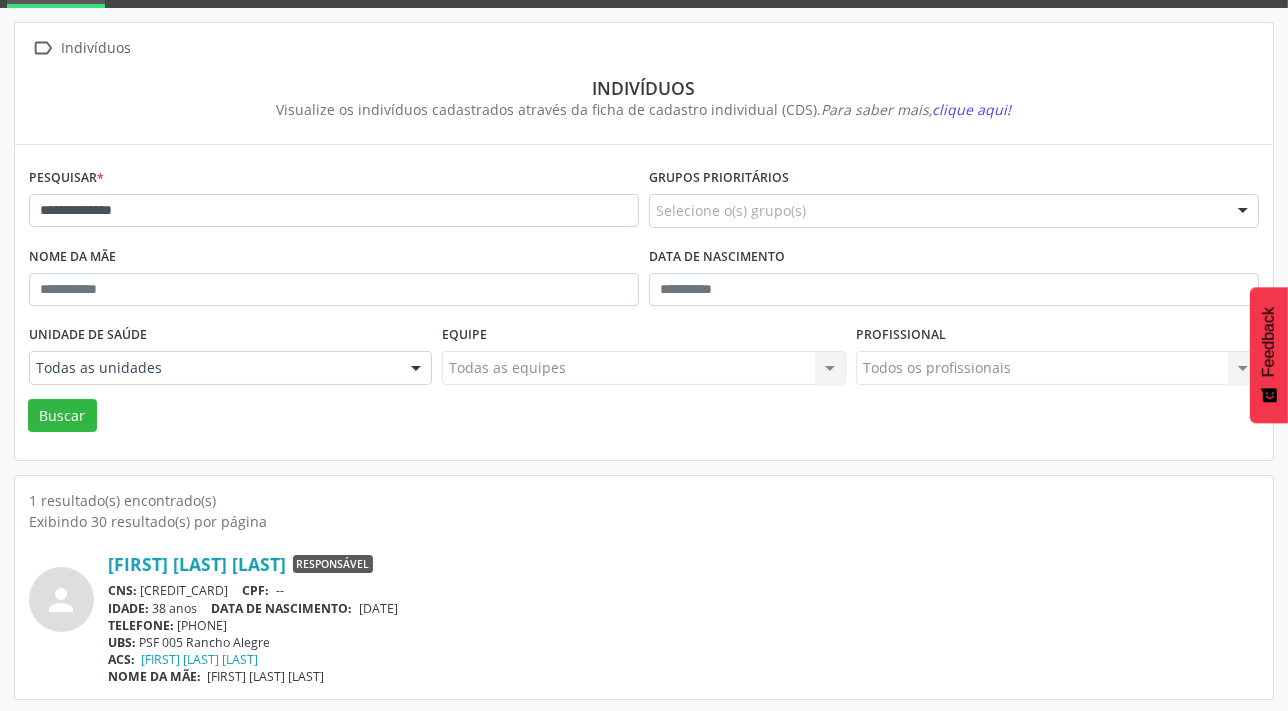scroll, scrollTop: 103, scrollLeft: 0, axis: vertical 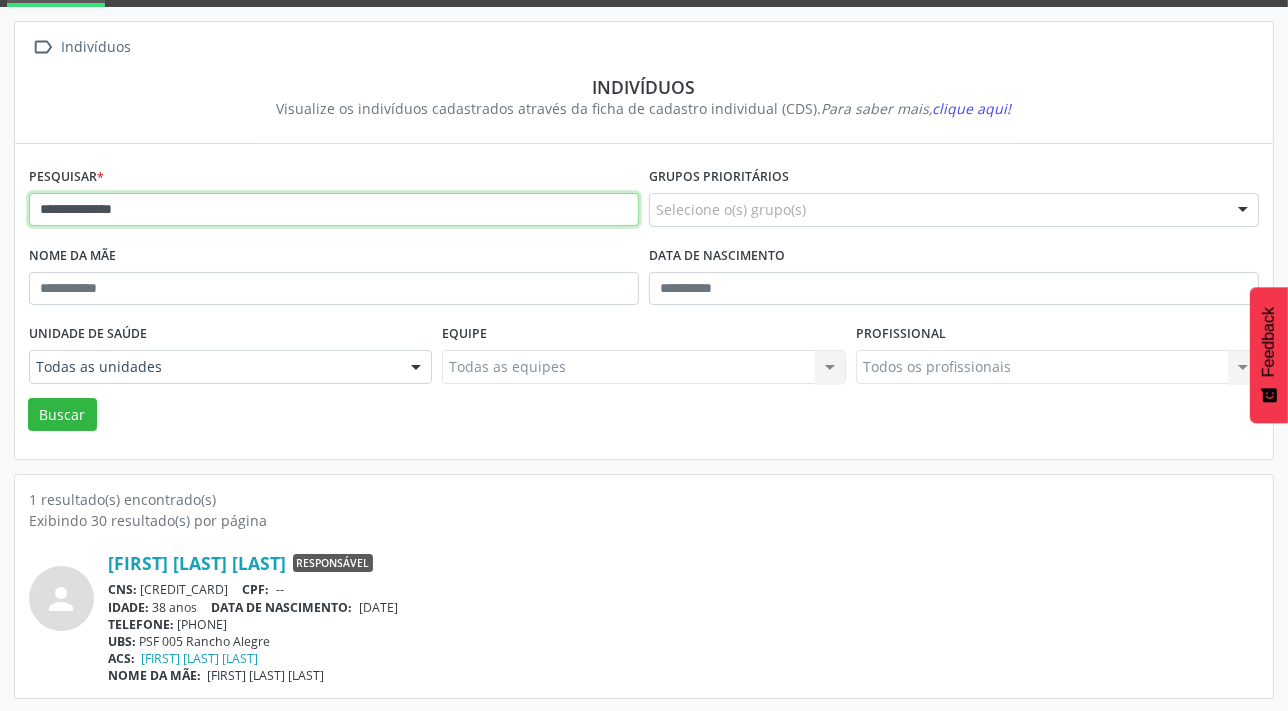 drag, startPoint x: 253, startPoint y: 200, endPoint x: 79, endPoint y: 211, distance: 174.34735 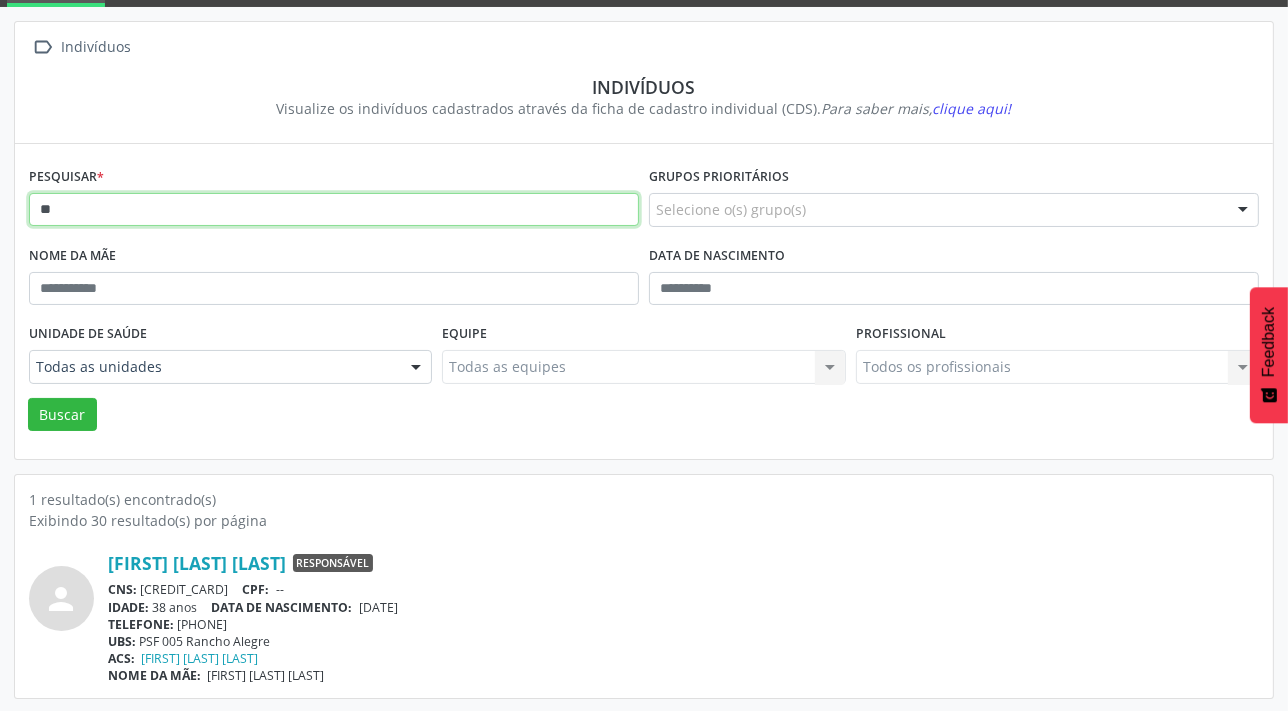 type on "*" 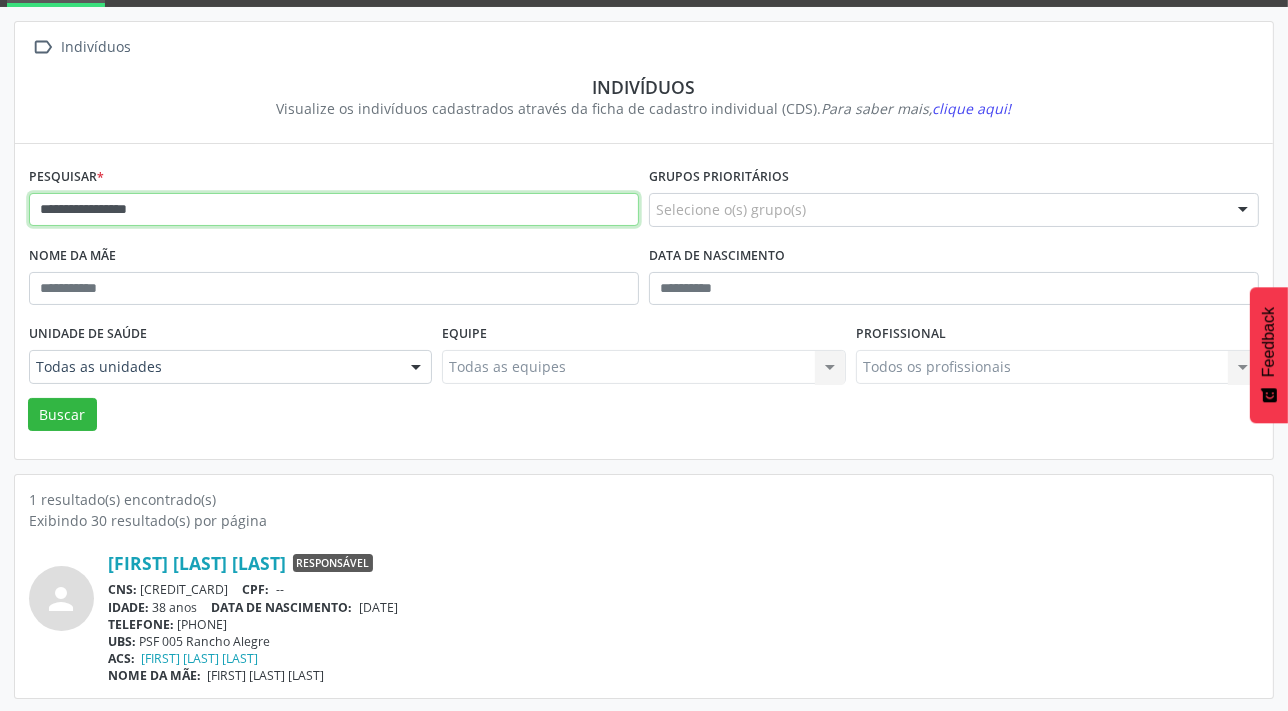 click on "Buscar" at bounding box center [62, 415] 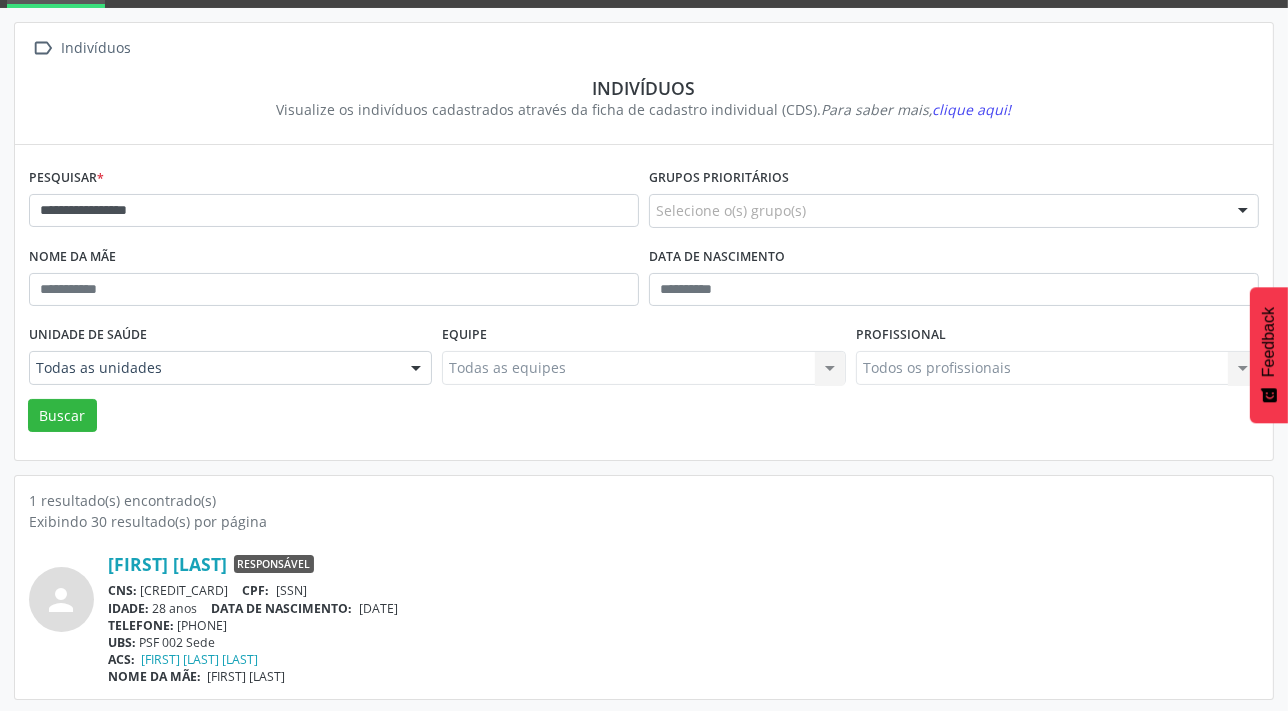scroll, scrollTop: 103, scrollLeft: 0, axis: vertical 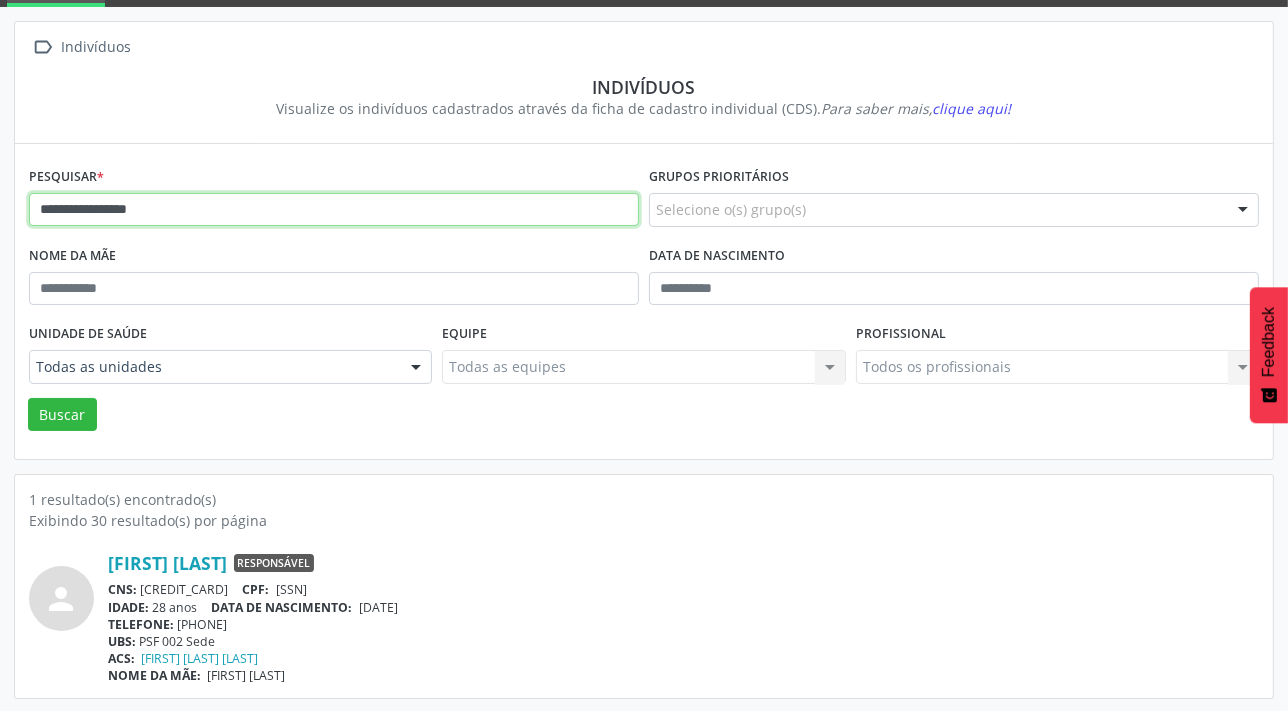click on "**********" at bounding box center [334, 210] 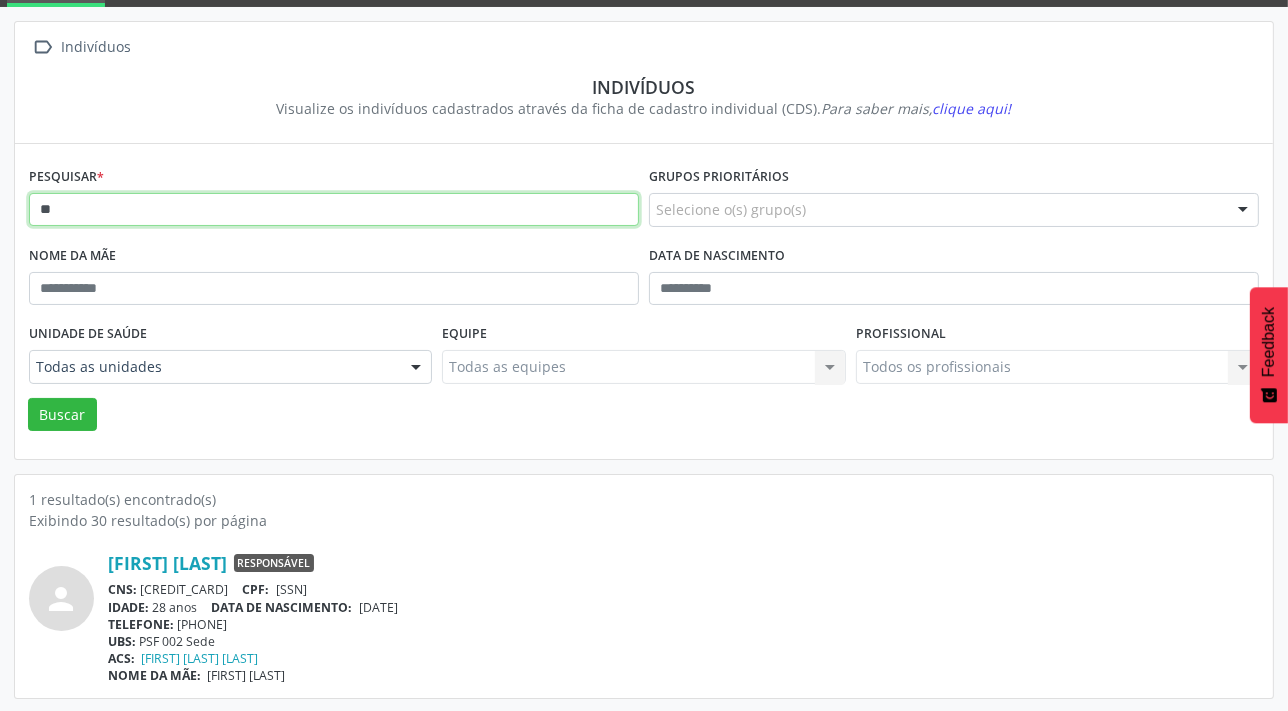 type on "*" 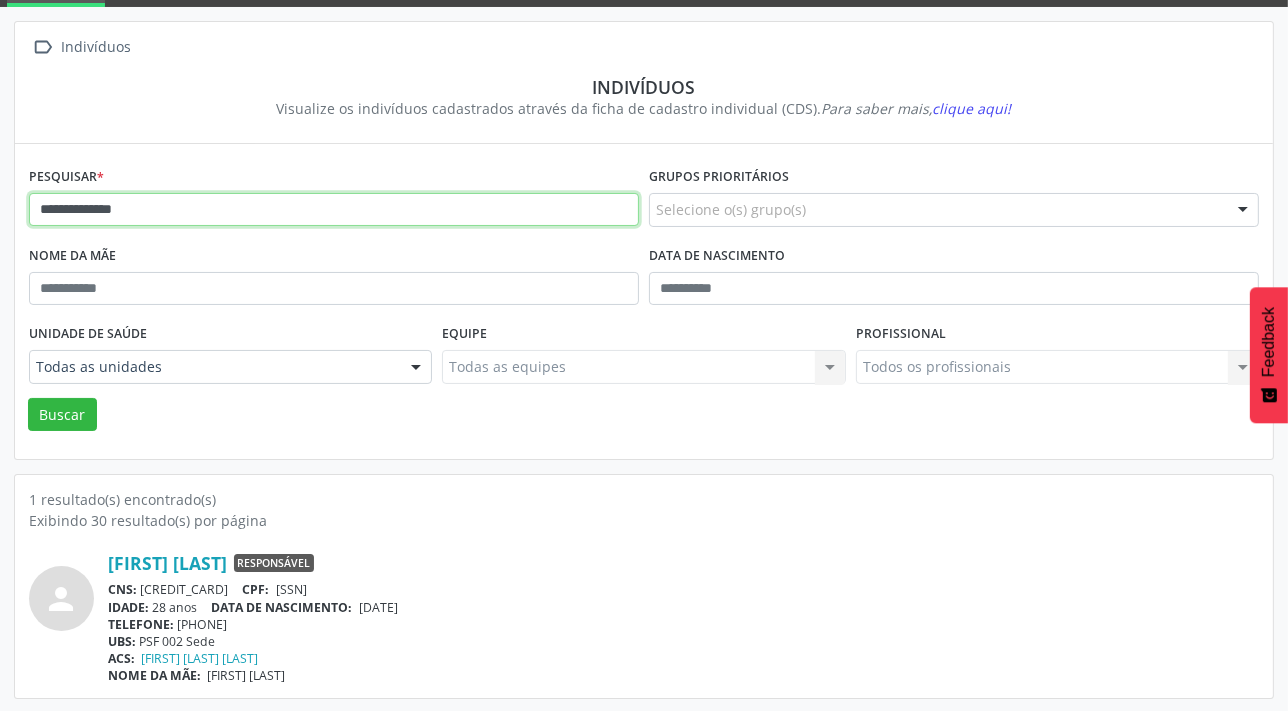 click on "Buscar" at bounding box center (62, 415) 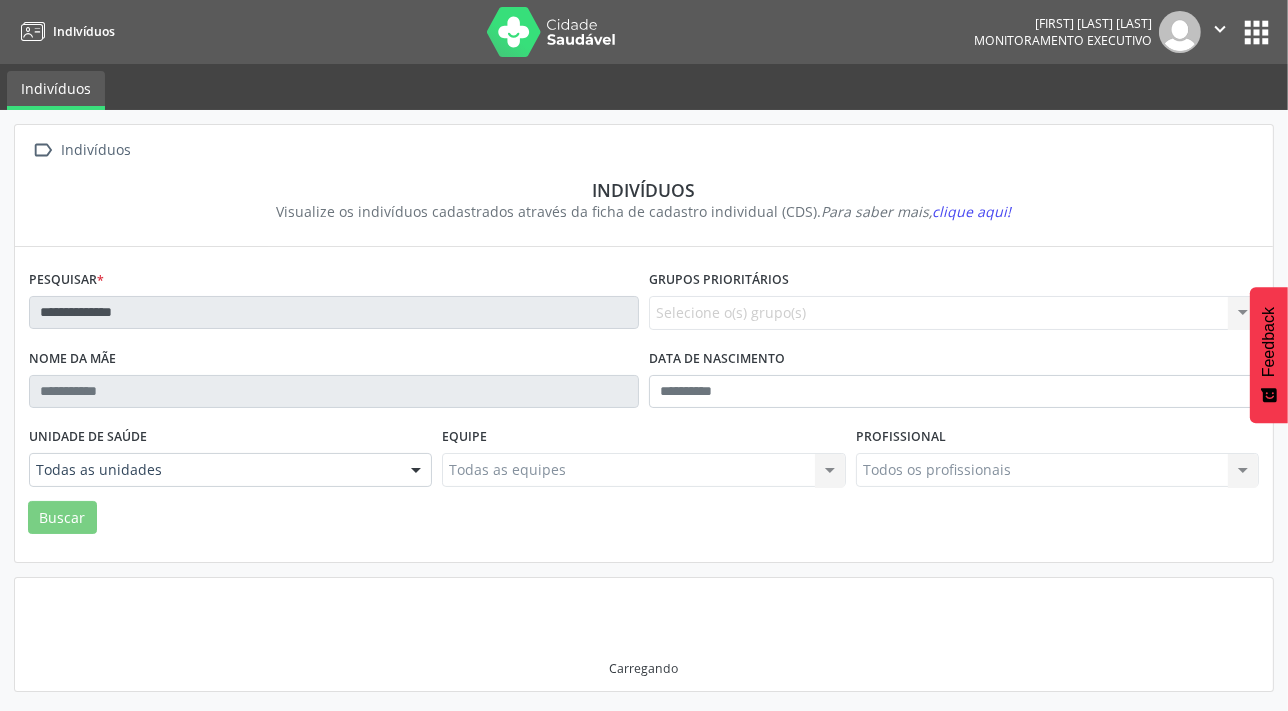 scroll, scrollTop: 0, scrollLeft: 0, axis: both 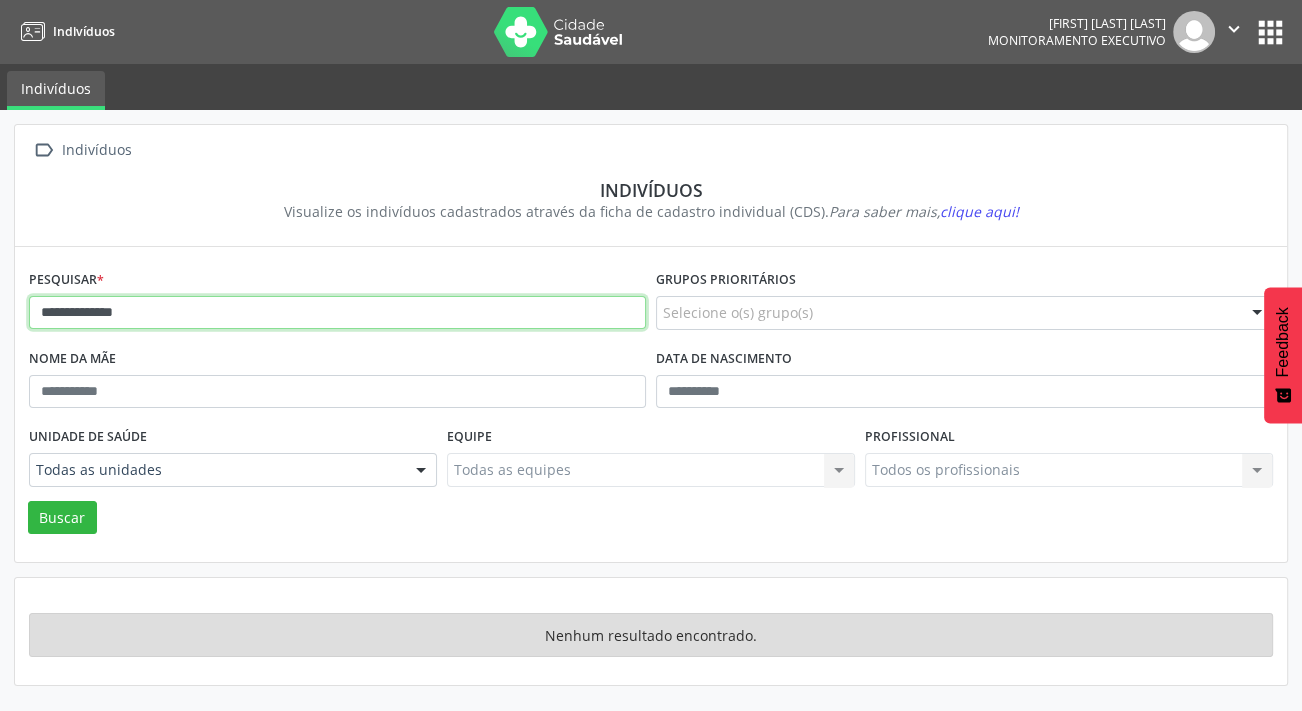 click on "**********" at bounding box center [337, 313] 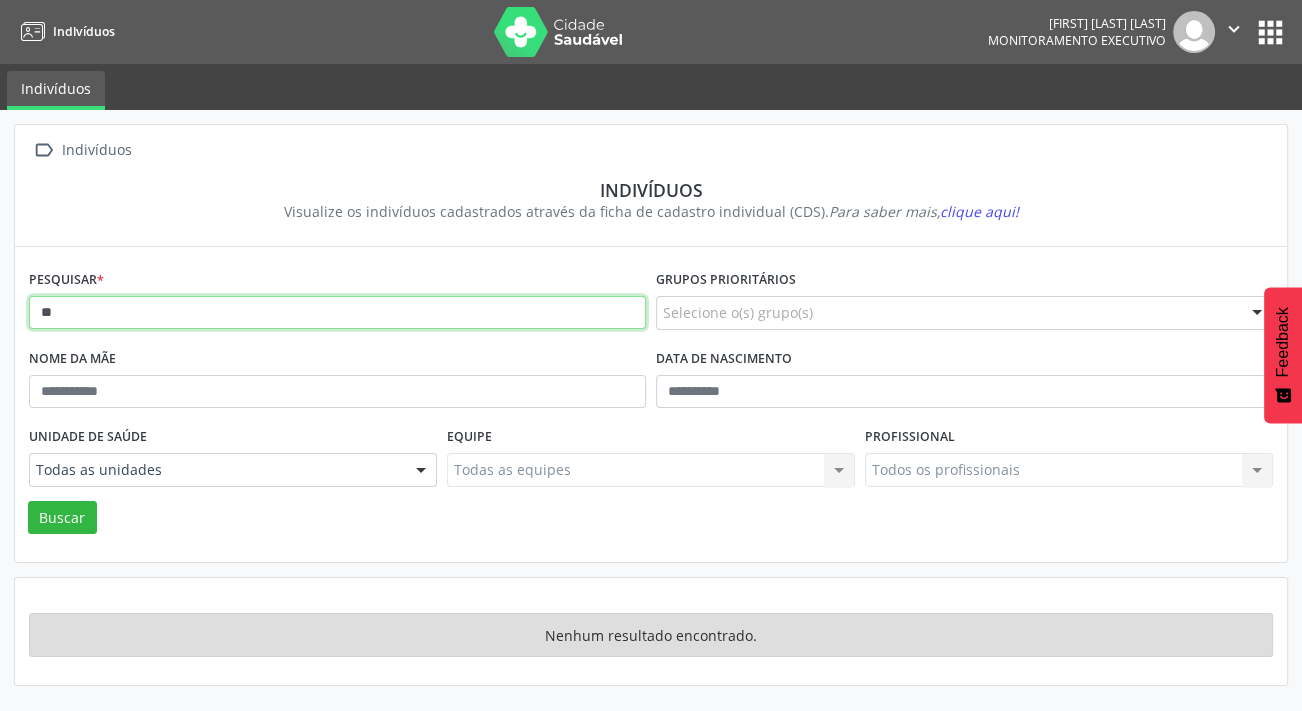 type on "*" 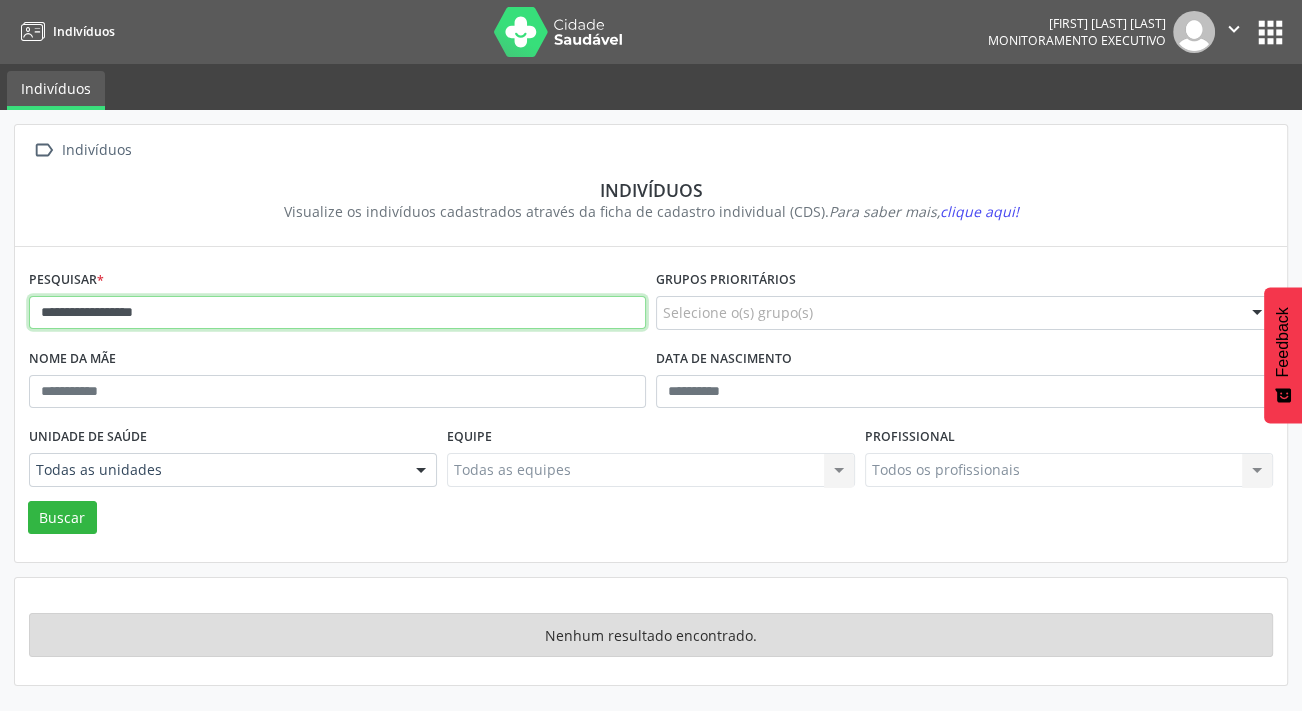 click on "Buscar" at bounding box center (62, 518) 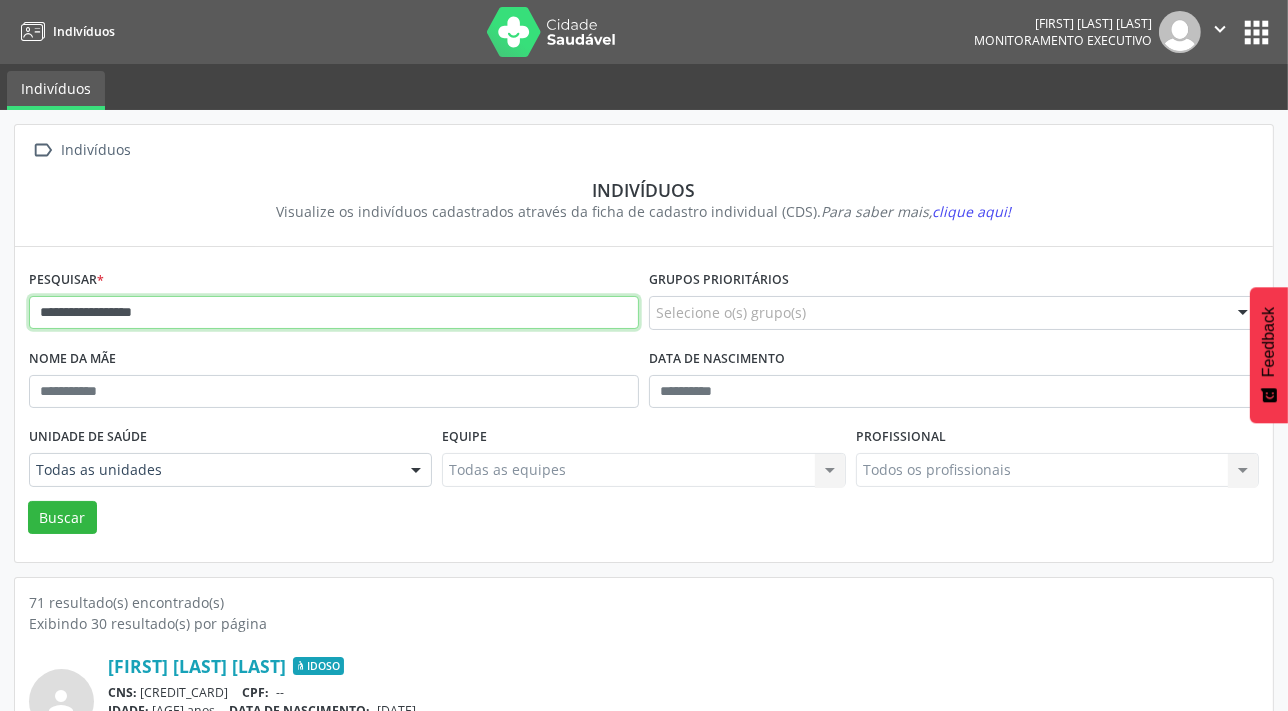 click on "**********" at bounding box center [334, 313] 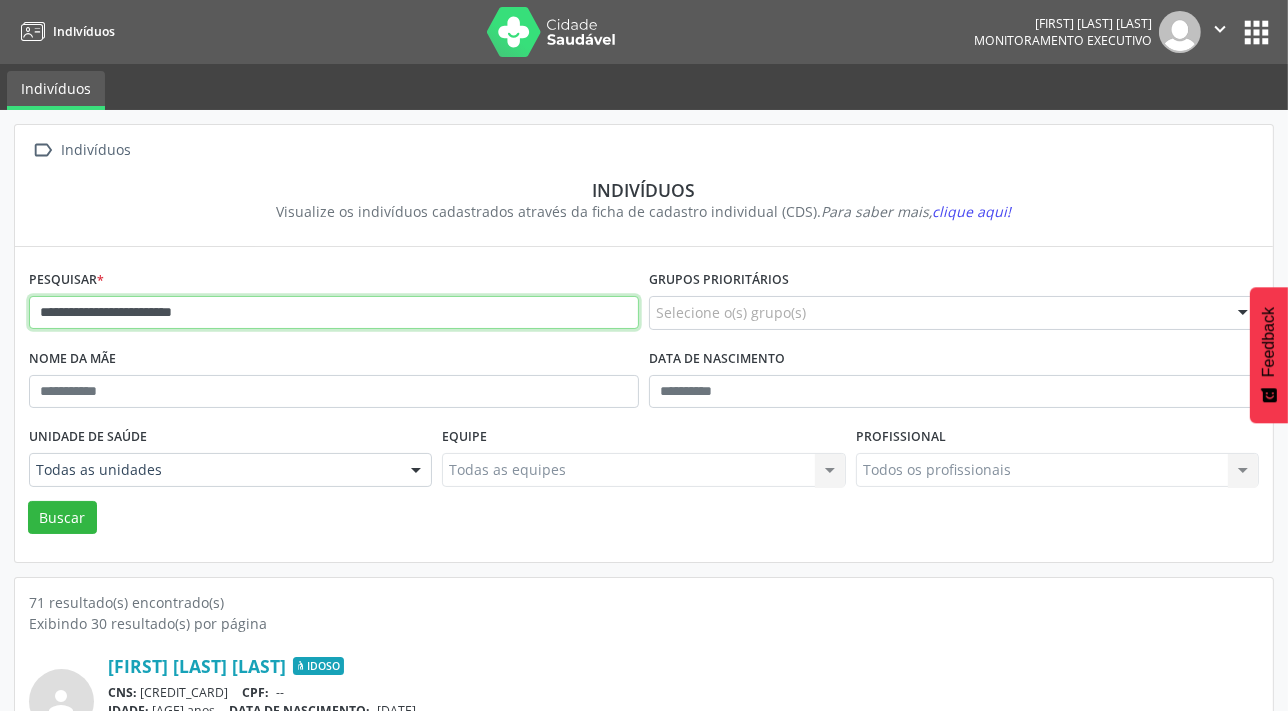 click on "Buscar" at bounding box center [62, 518] 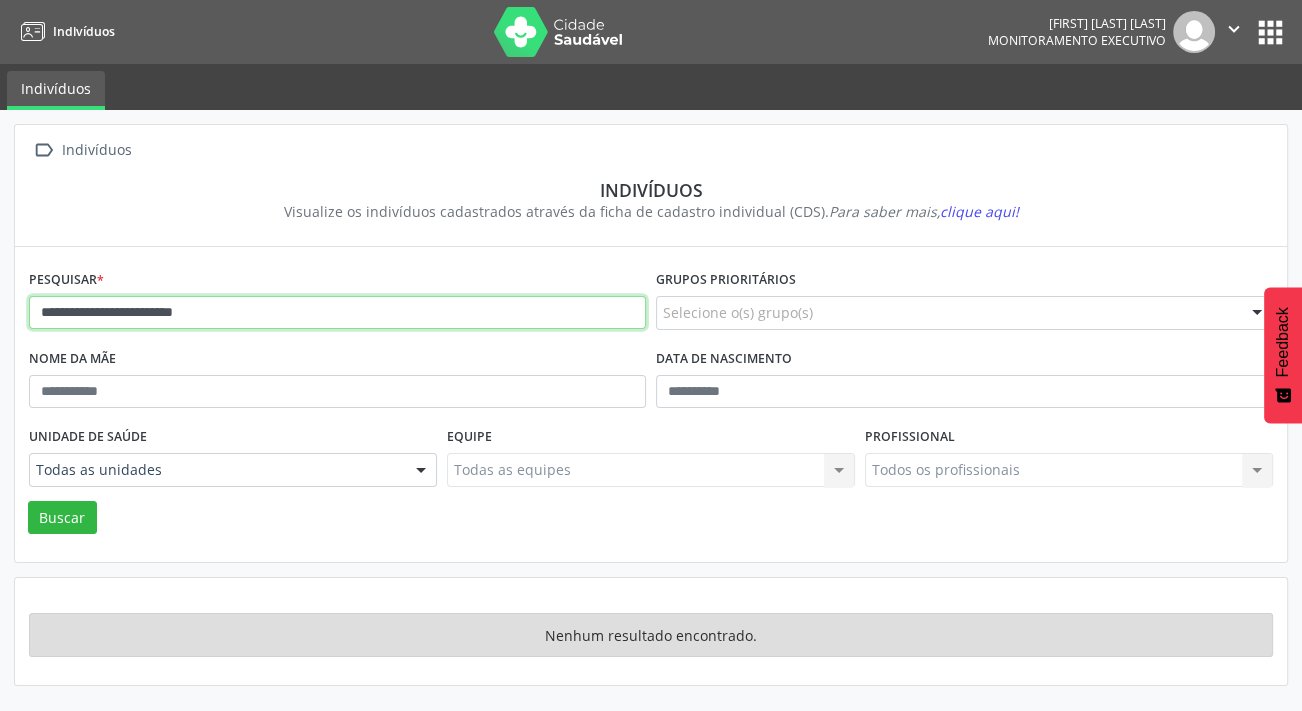 click on "**********" at bounding box center (337, 313) 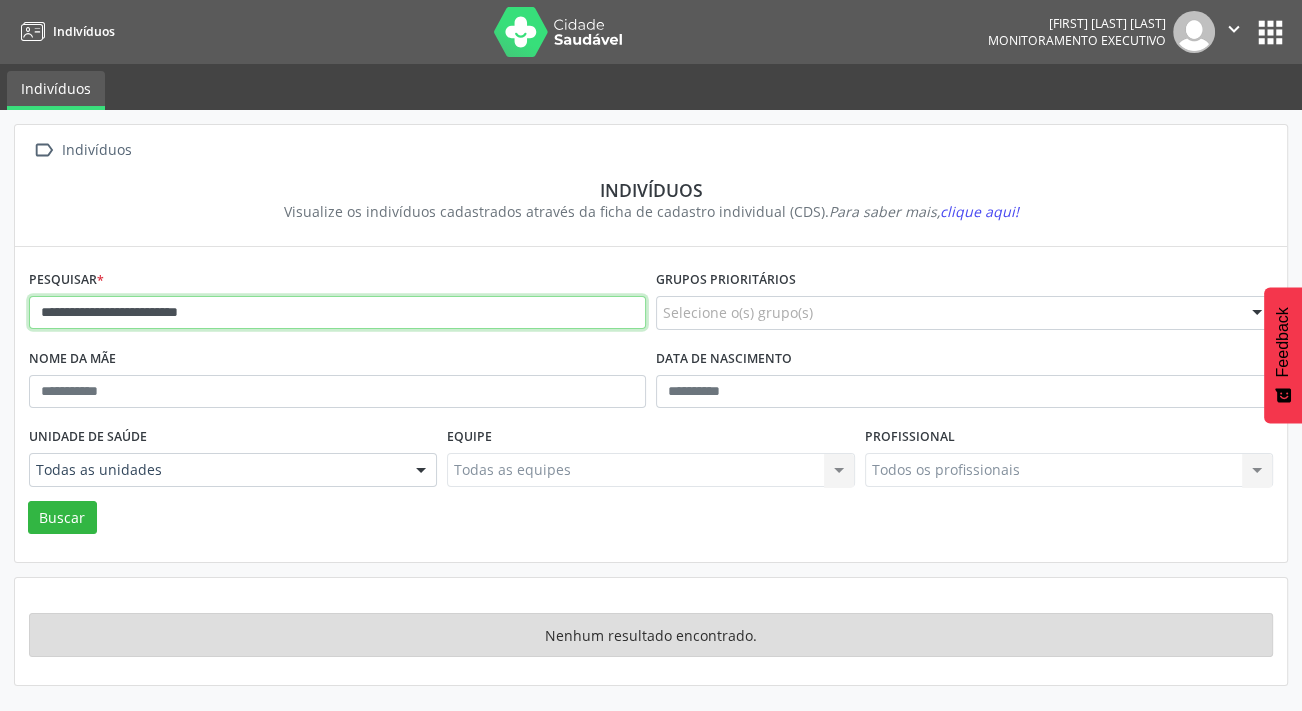 click on "Buscar" at bounding box center [62, 518] 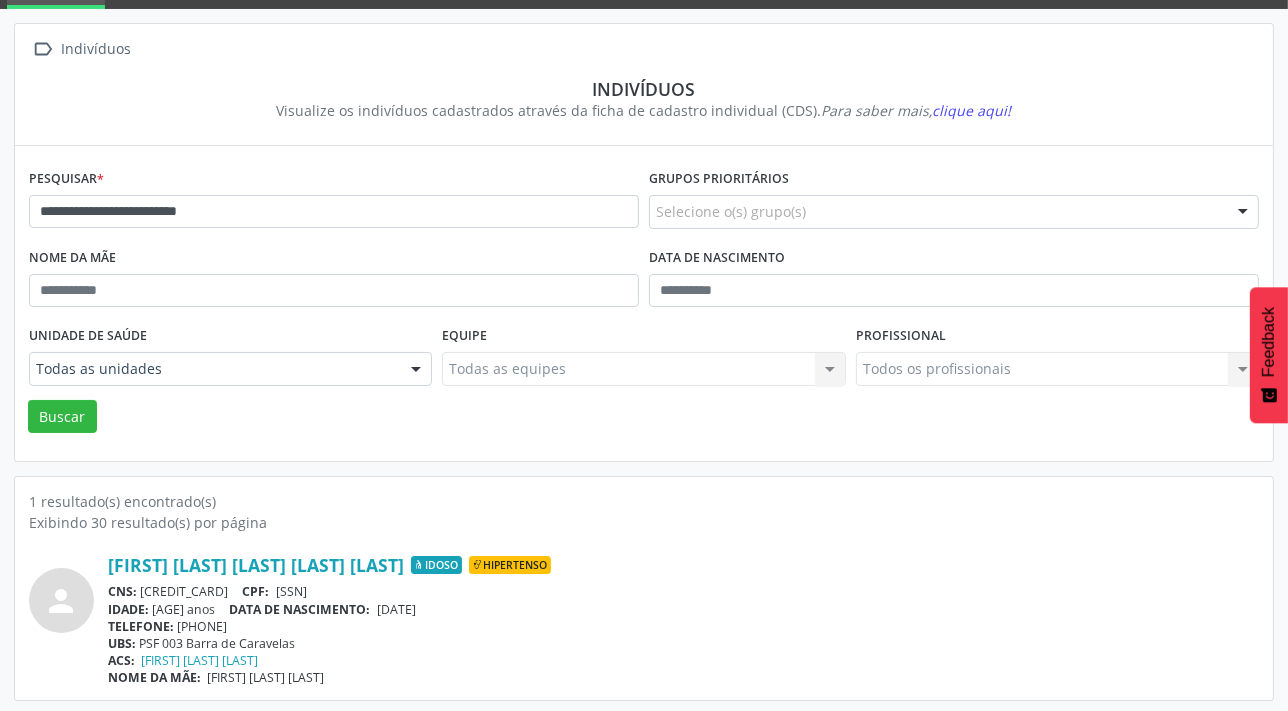 scroll, scrollTop: 103, scrollLeft: 0, axis: vertical 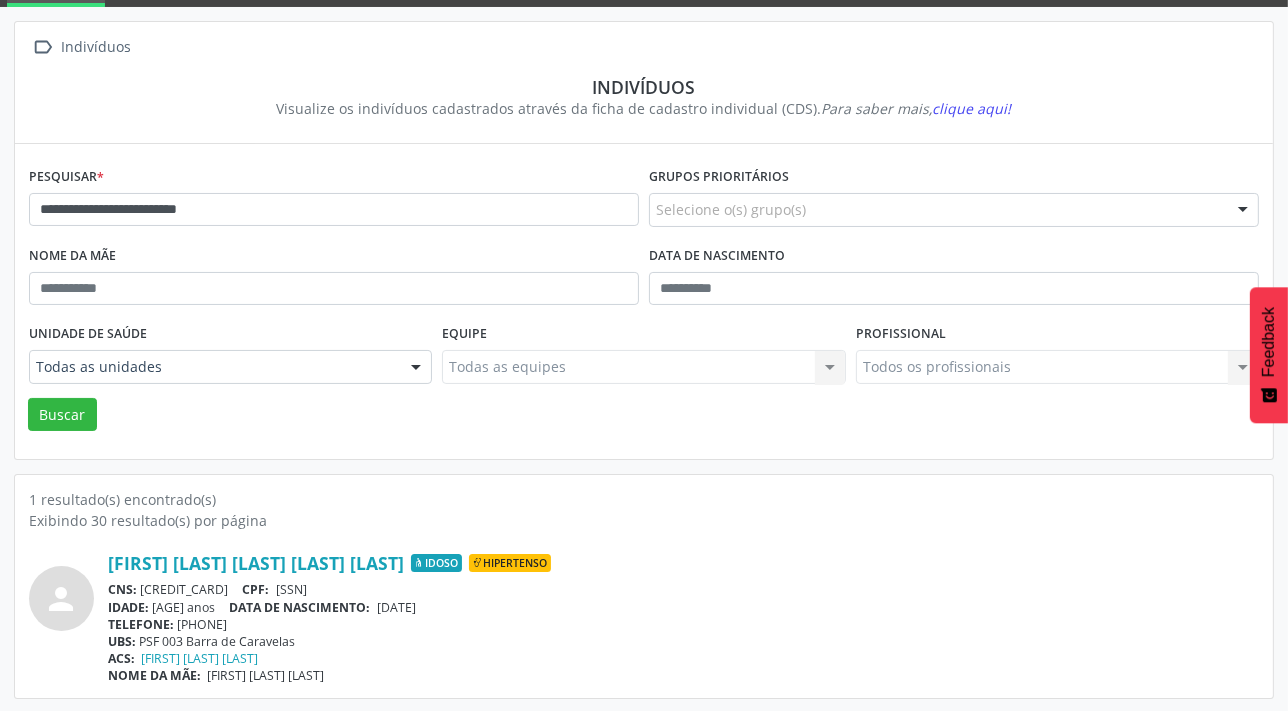 click on "**********" at bounding box center (334, 201) 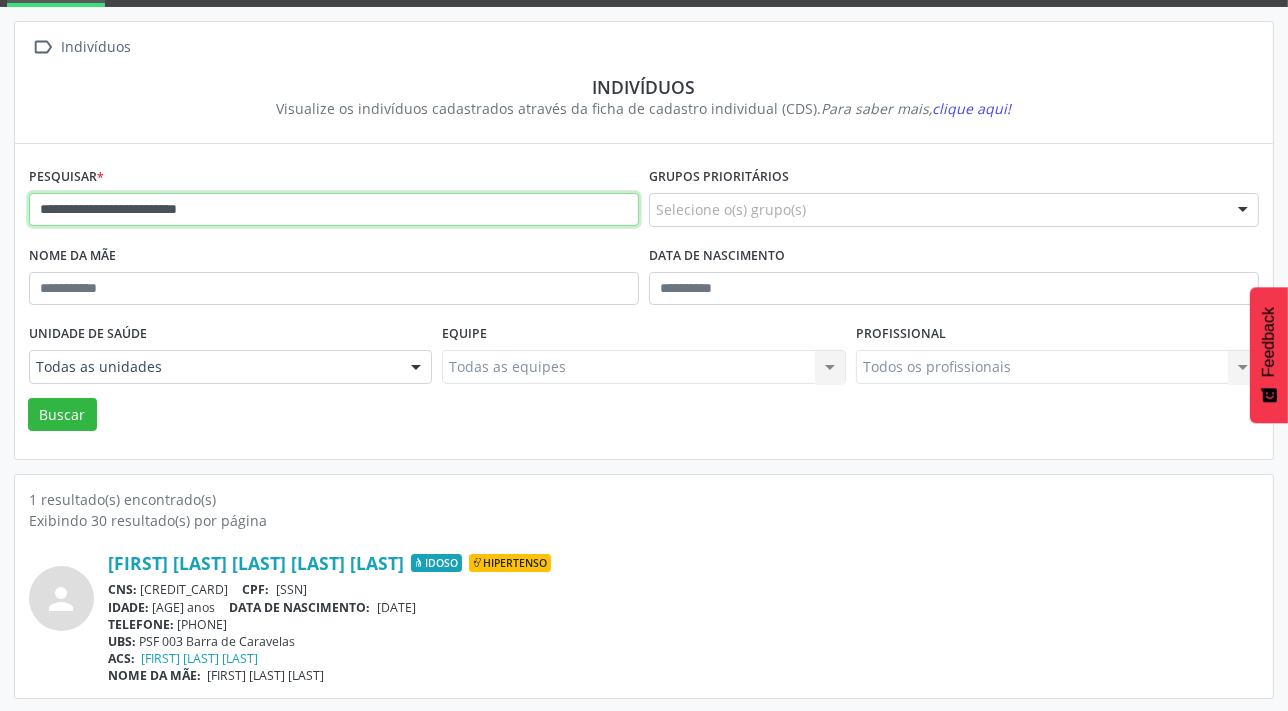 click on "**********" at bounding box center (334, 210) 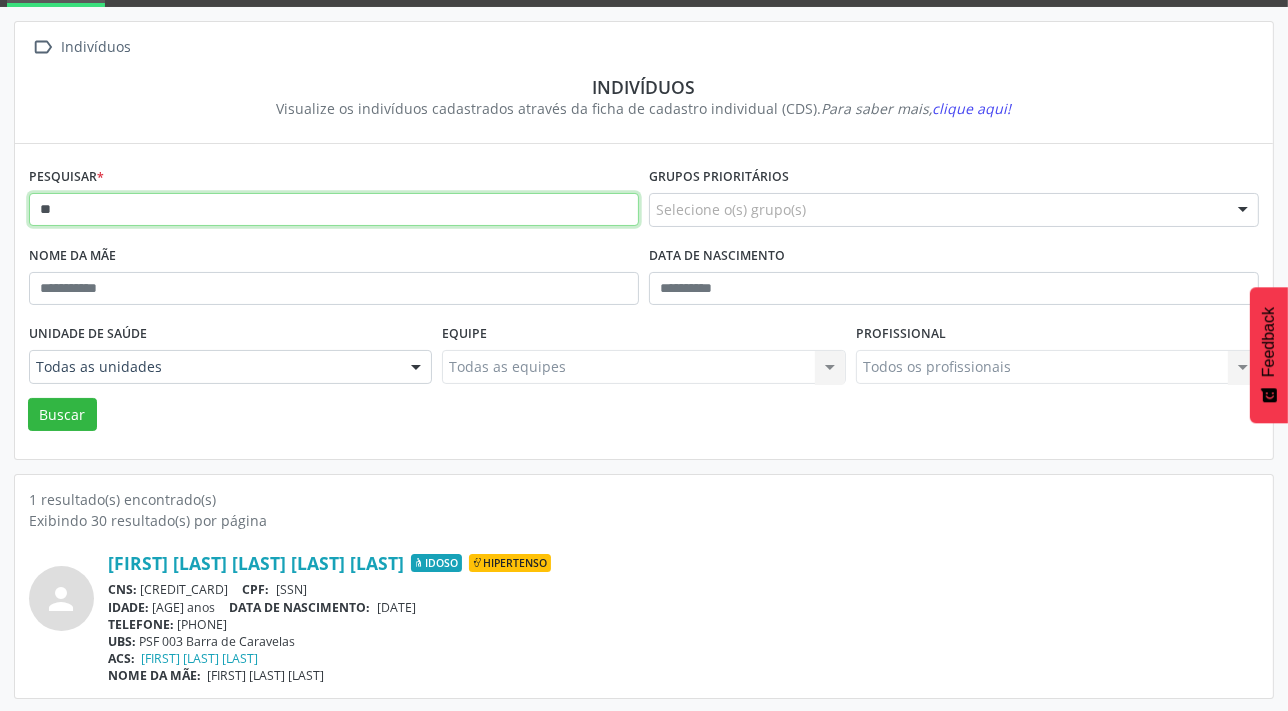 type on "*" 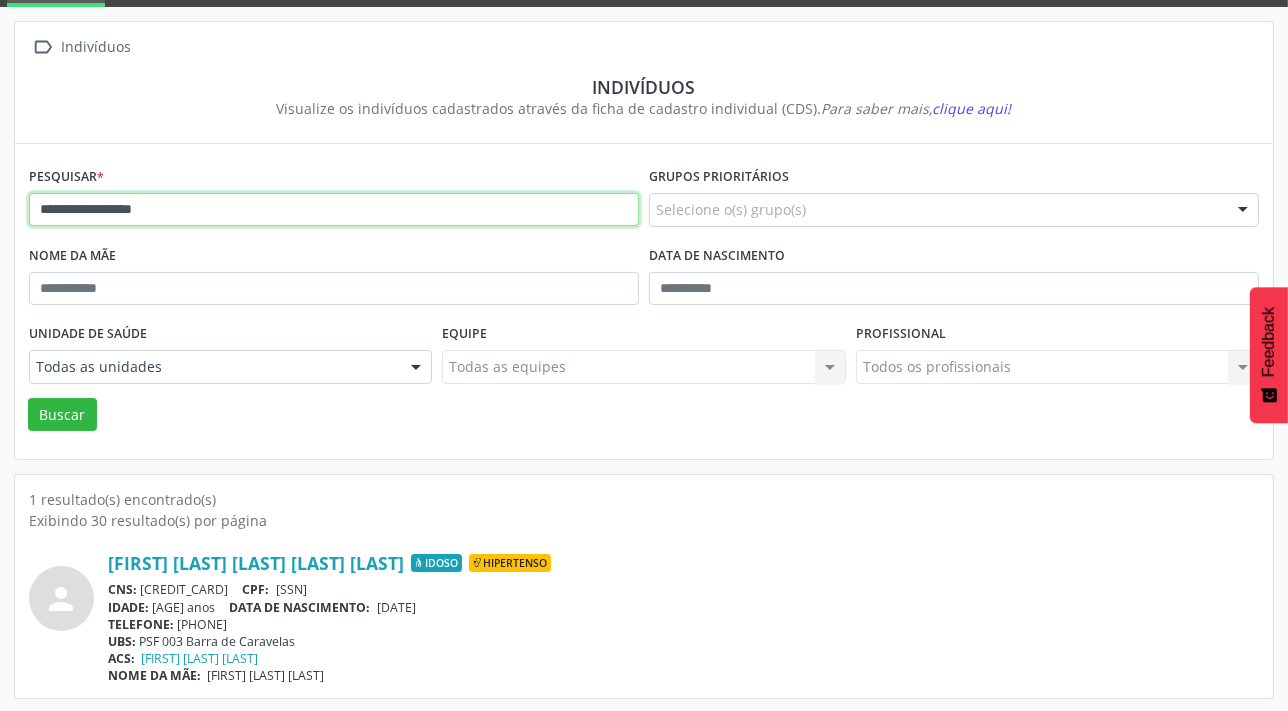 click on "Buscar" at bounding box center [62, 415] 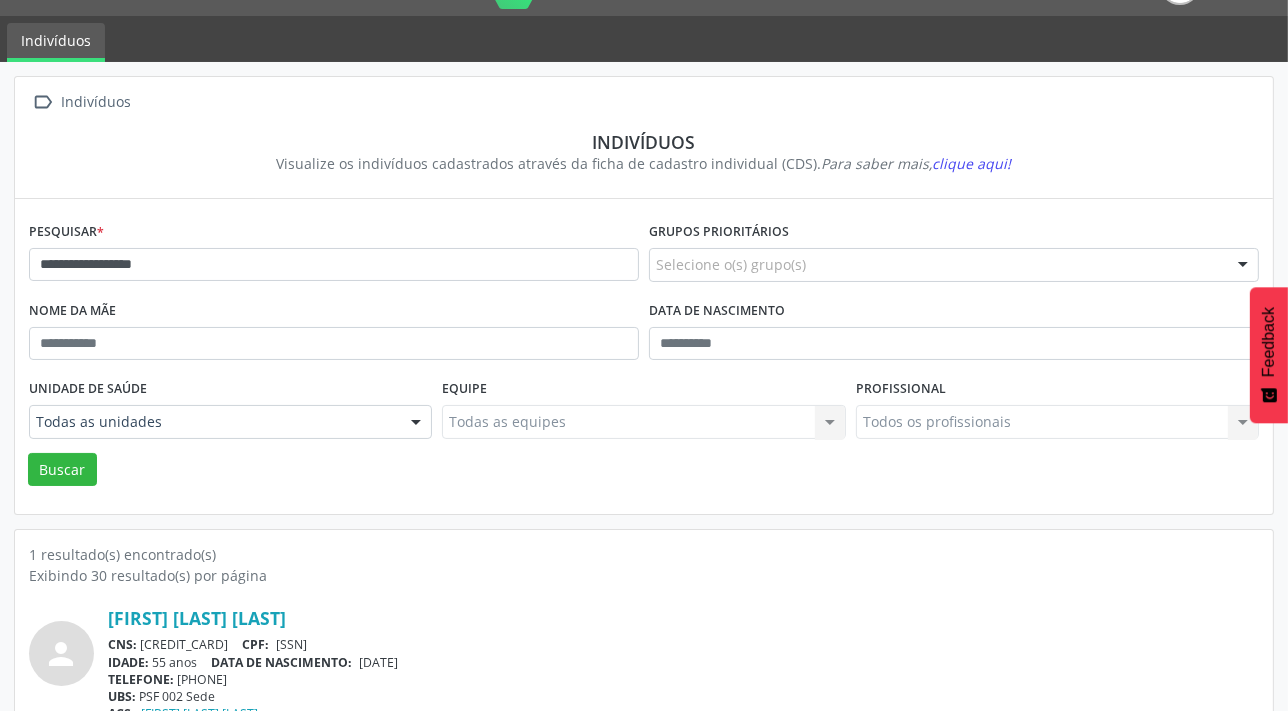 scroll, scrollTop: 0, scrollLeft: 0, axis: both 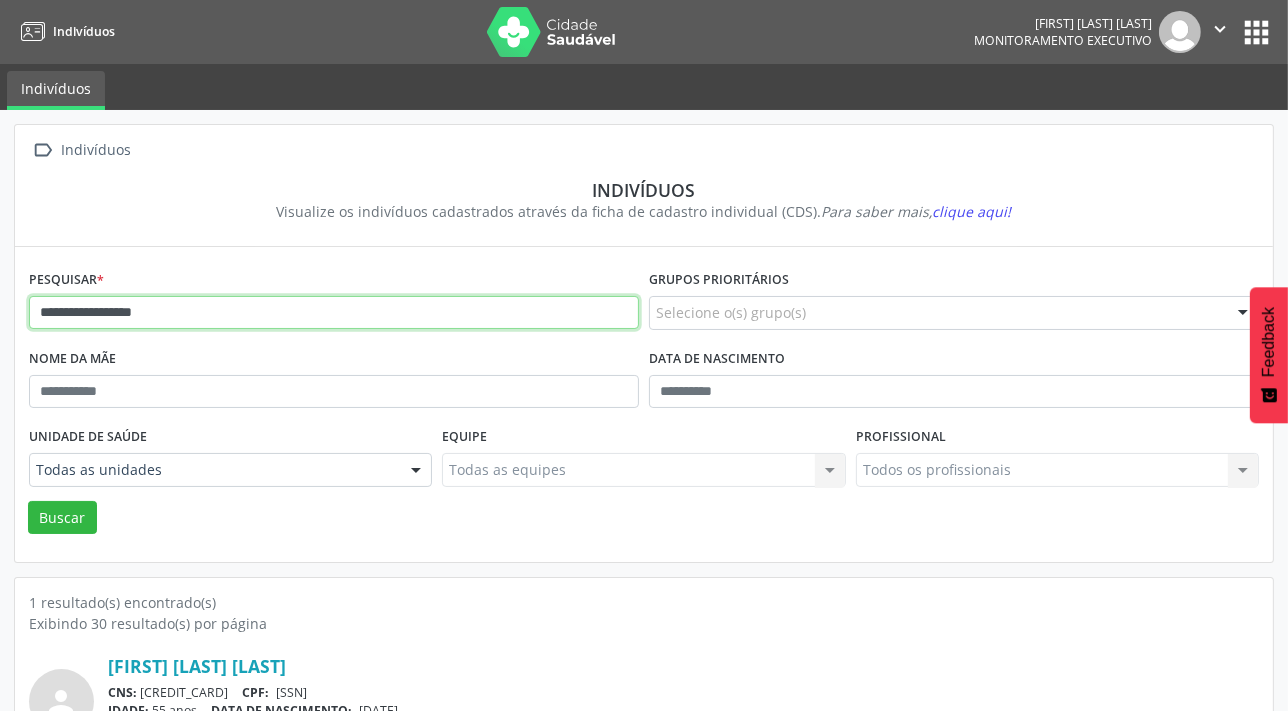 click on "**********" at bounding box center [334, 313] 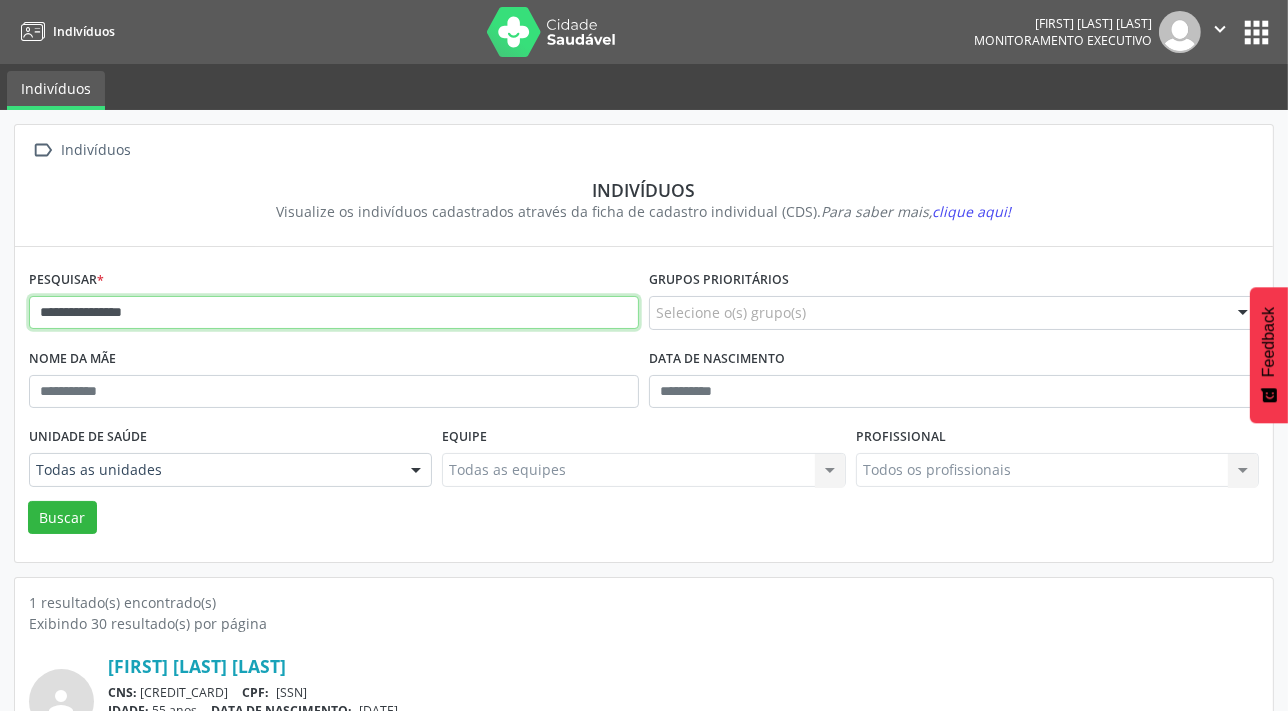 click on "Buscar" at bounding box center (62, 518) 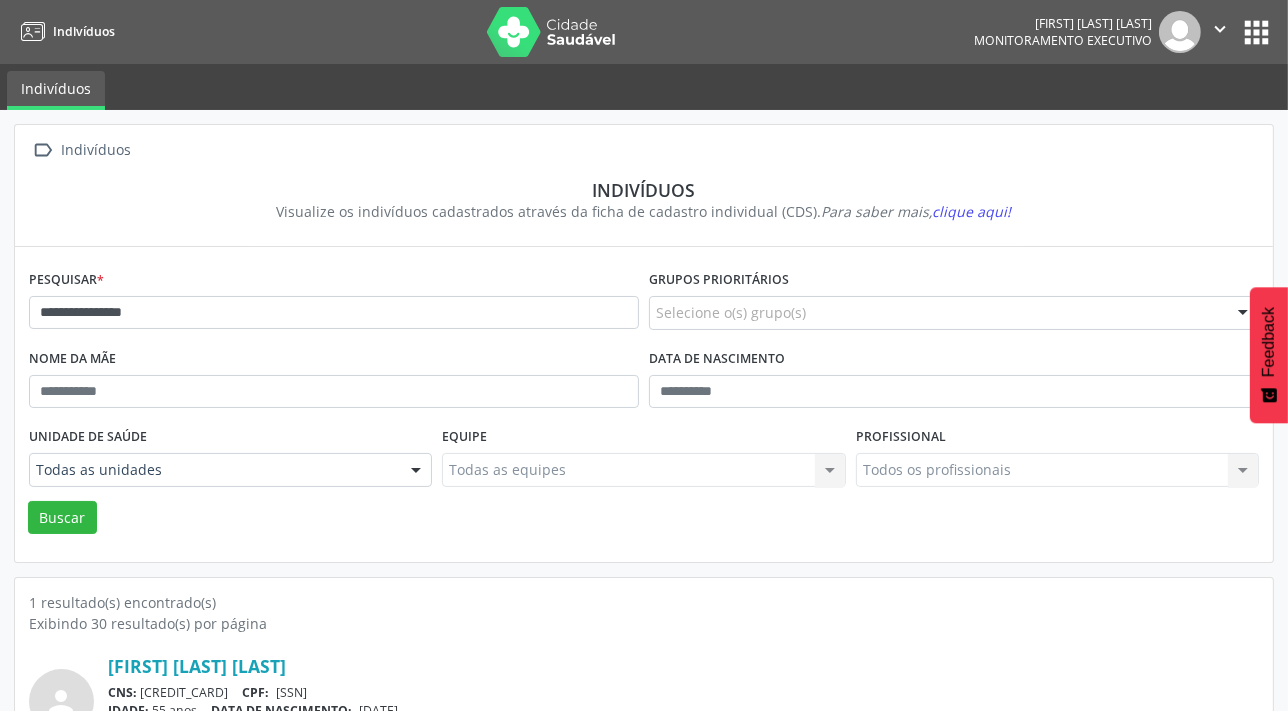 drag, startPoint x: 371, startPoint y: 337, endPoint x: 371, endPoint y: 320, distance: 17 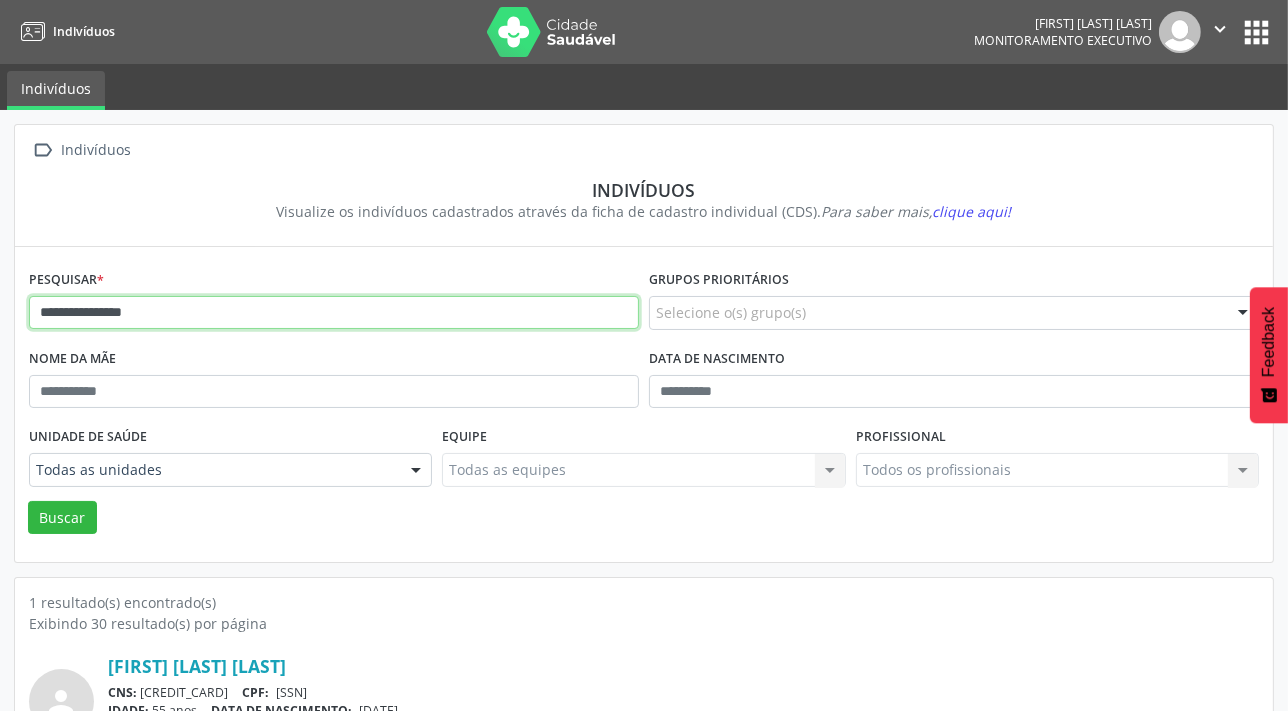 click on "**********" at bounding box center [334, 313] 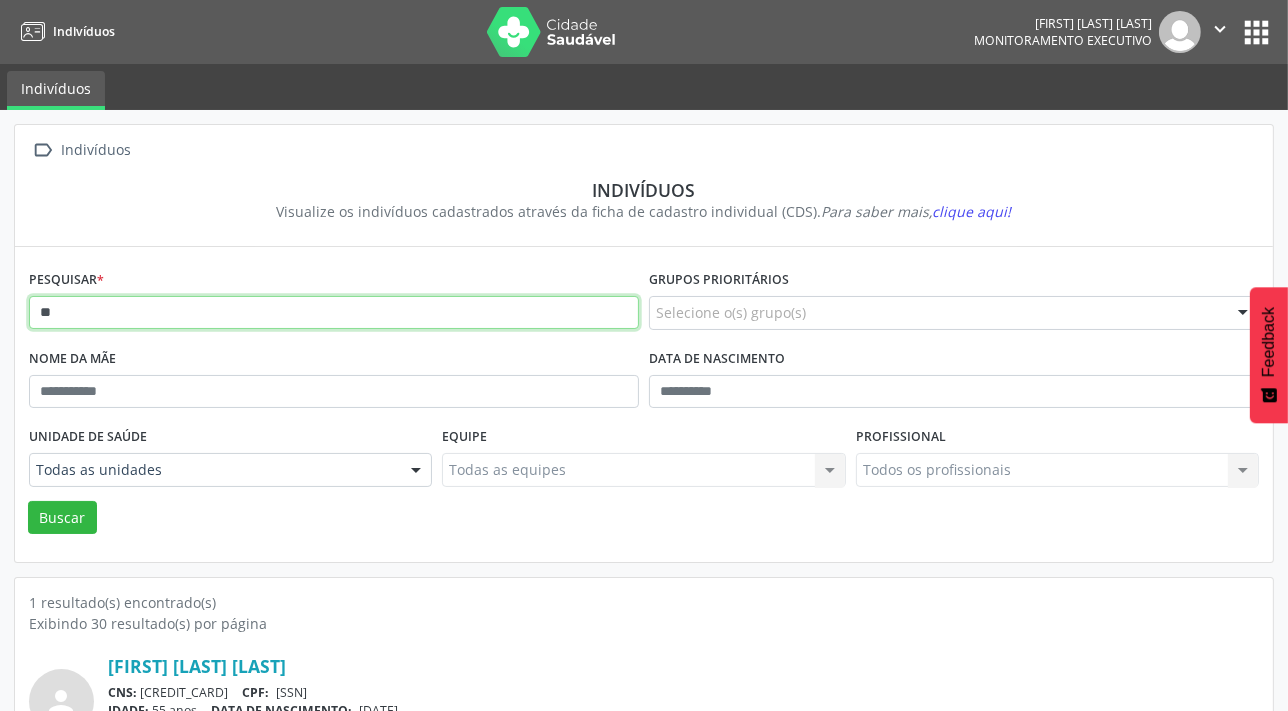 type on "*" 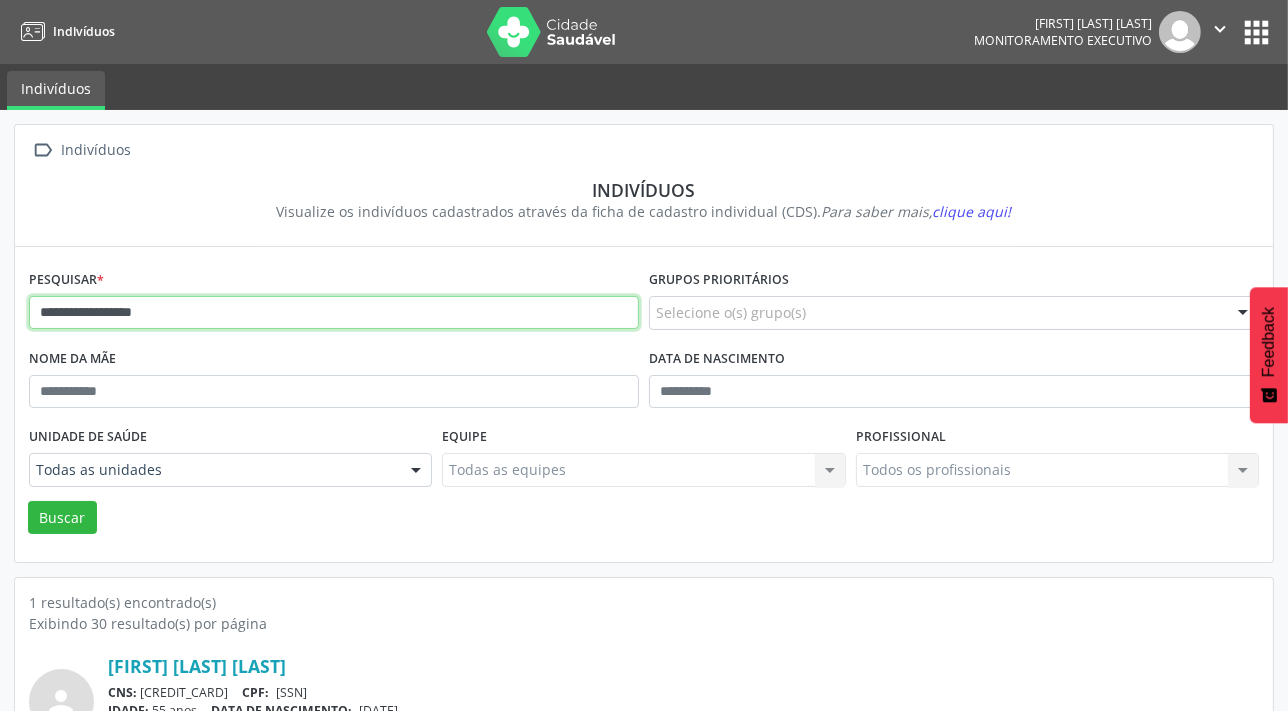 click on "Buscar" at bounding box center (62, 518) 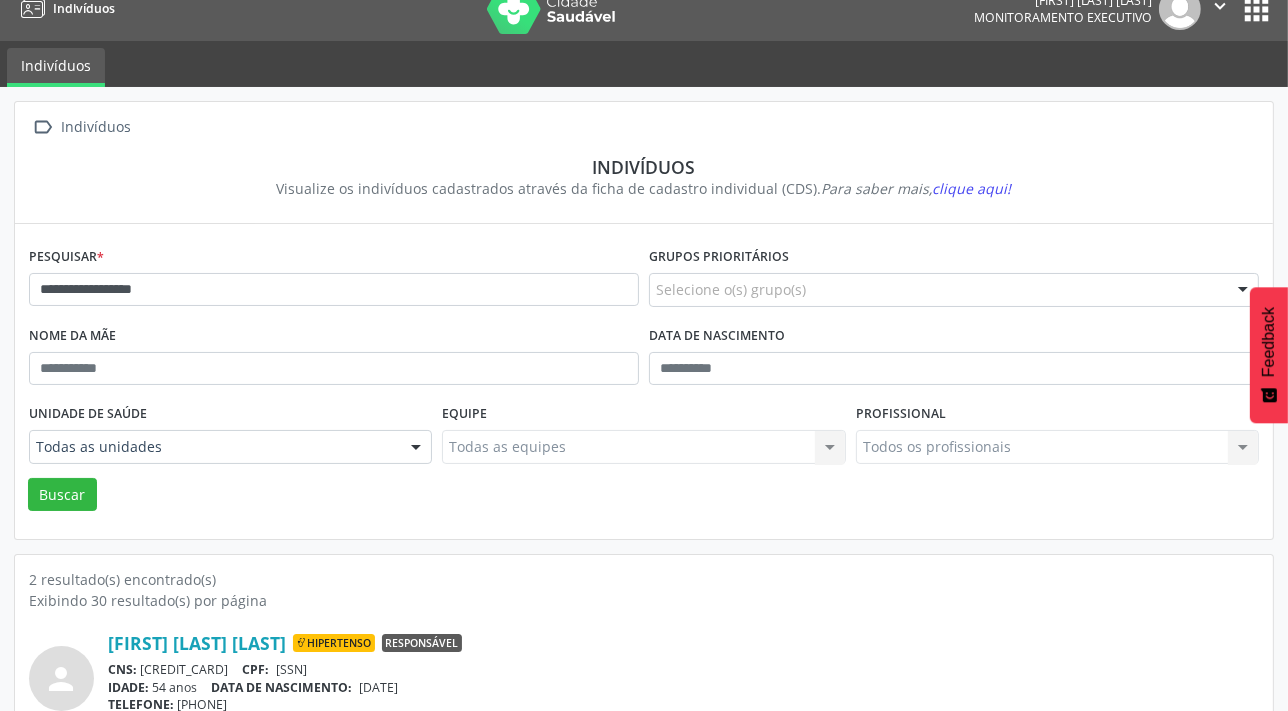 scroll, scrollTop: 0, scrollLeft: 0, axis: both 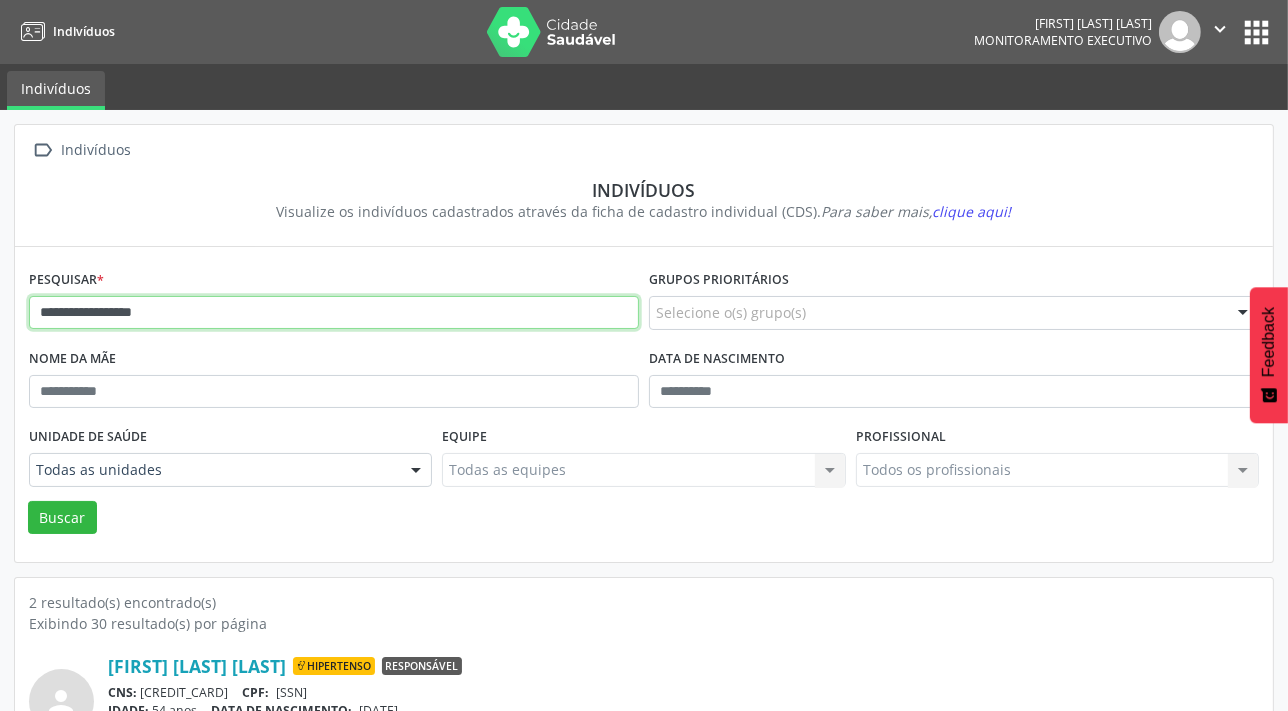 click on "**********" at bounding box center (334, 313) 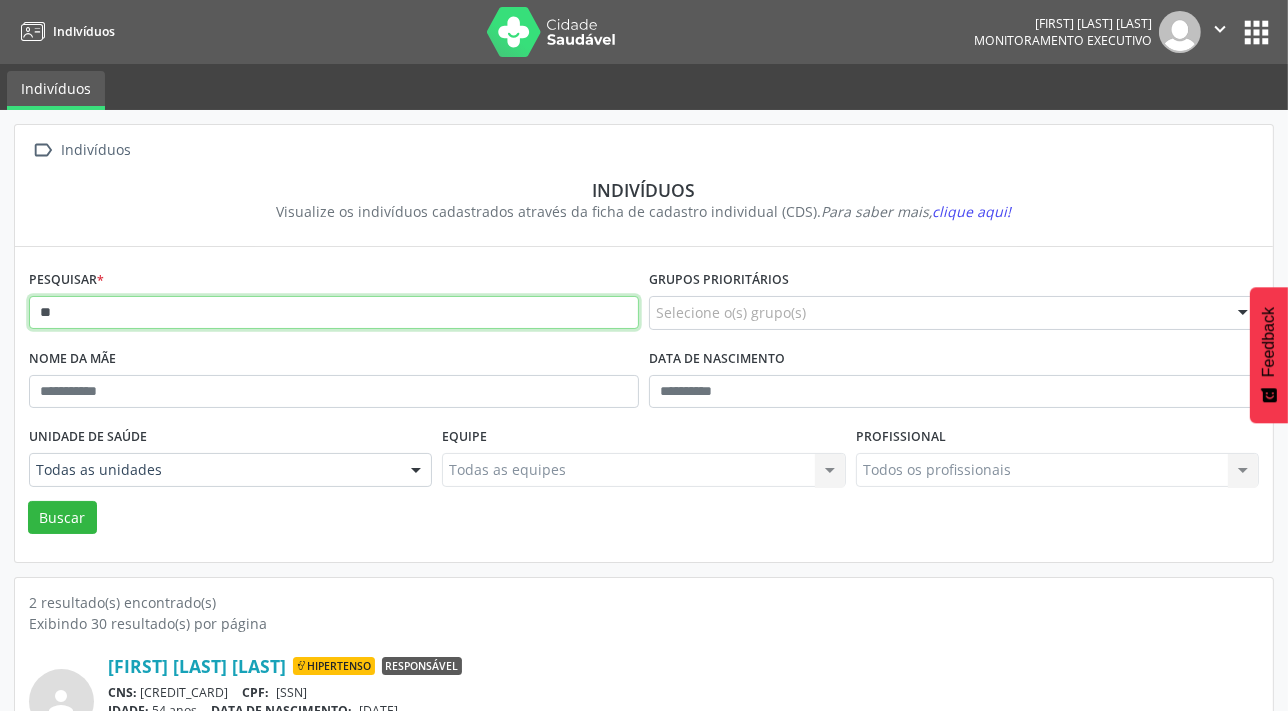 type on "*" 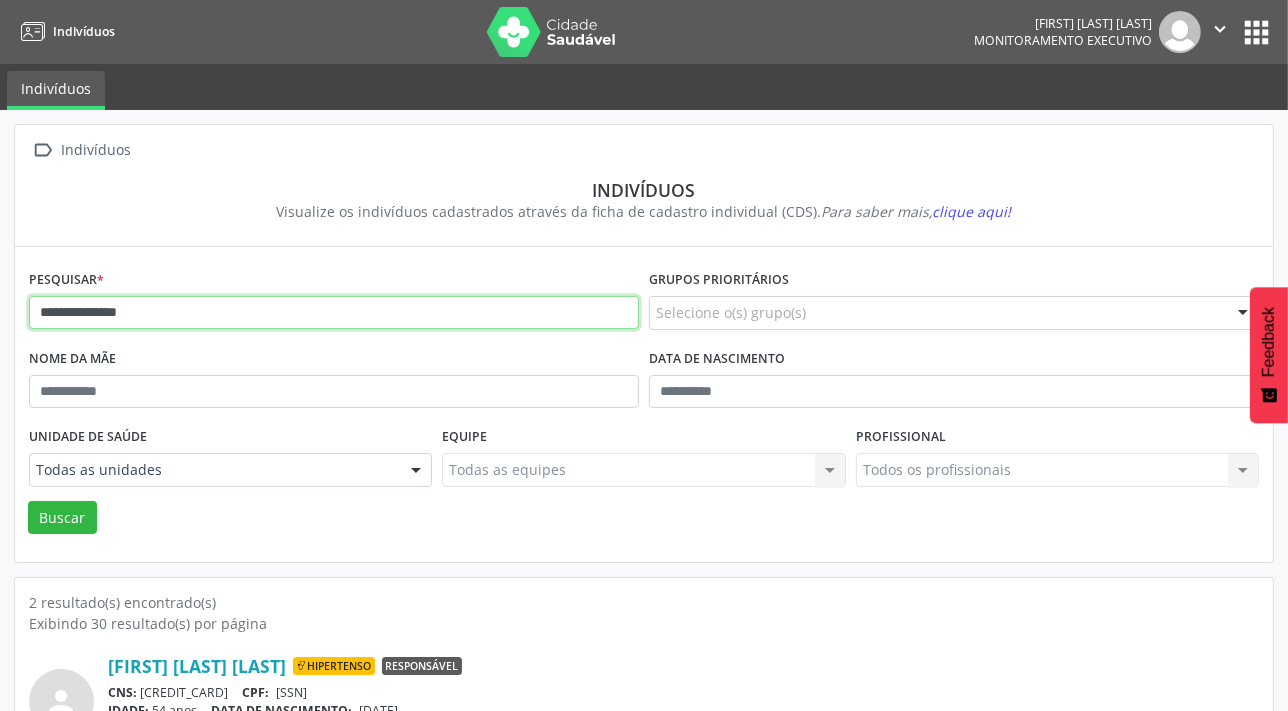 click on "Buscar" at bounding box center (62, 518) 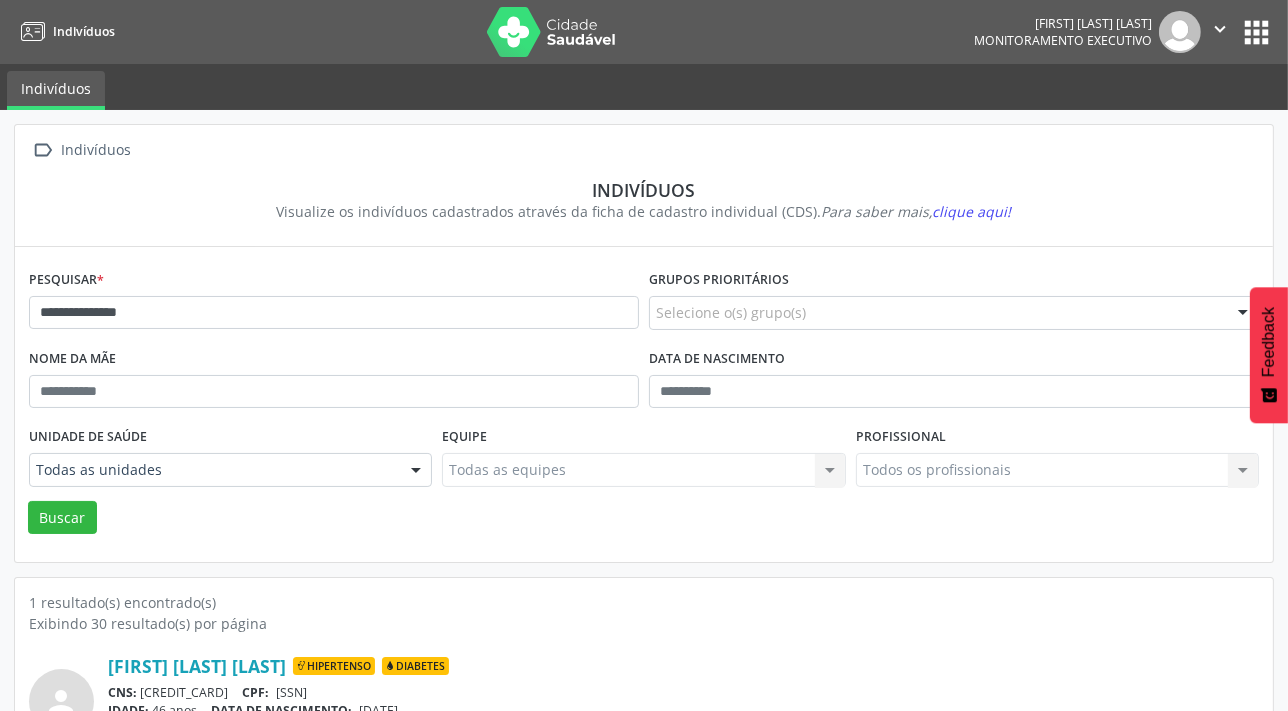 scroll, scrollTop: 0, scrollLeft: 0, axis: both 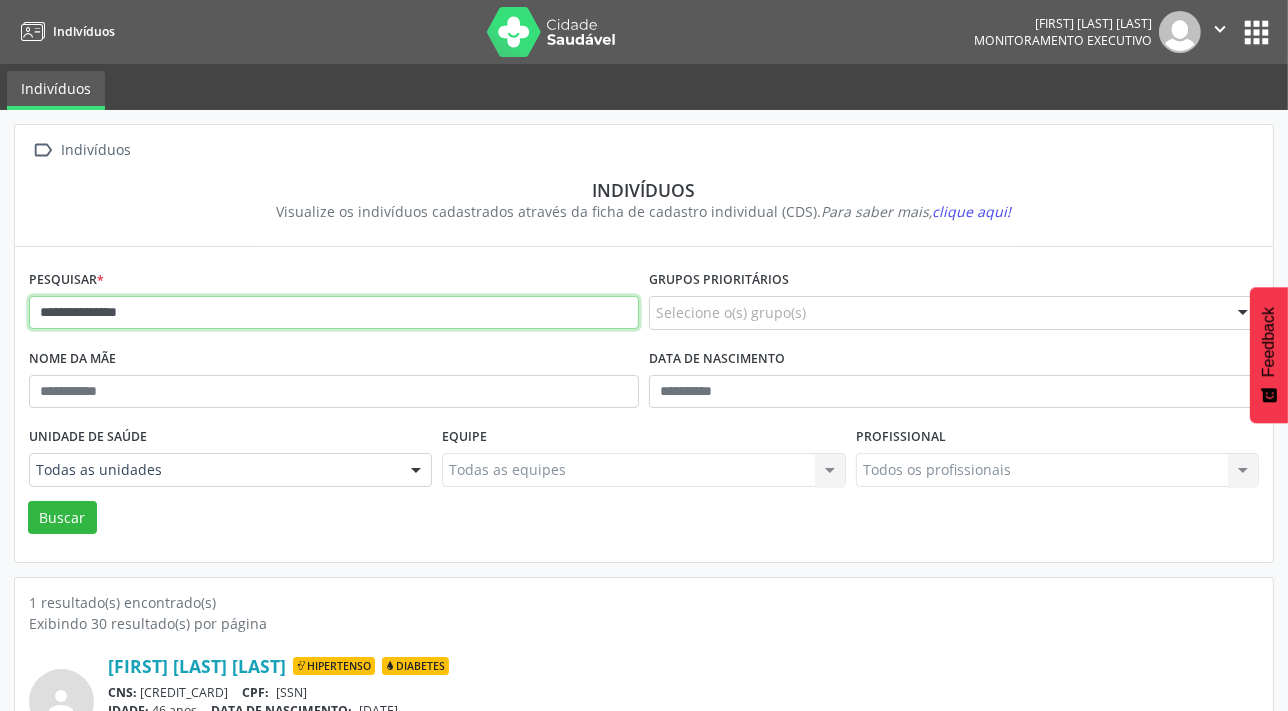 click on "**********" at bounding box center (334, 313) 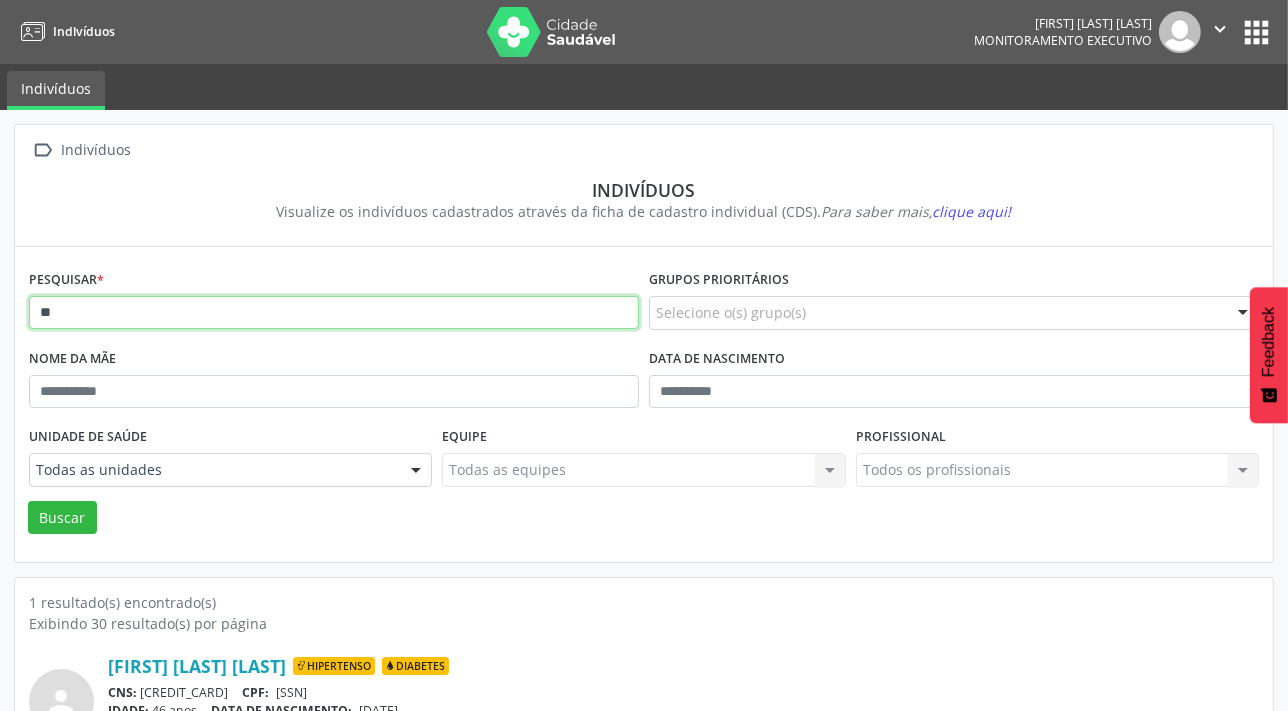 type on "*" 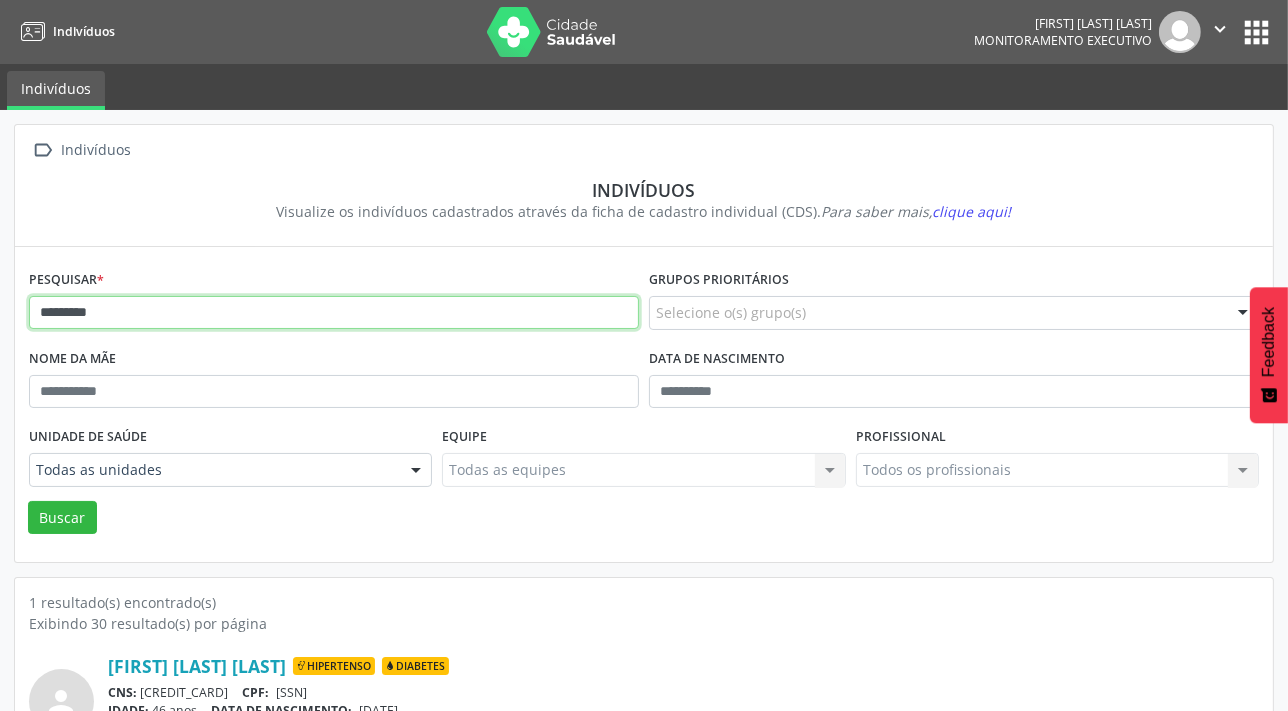 click on "Buscar" at bounding box center (62, 518) 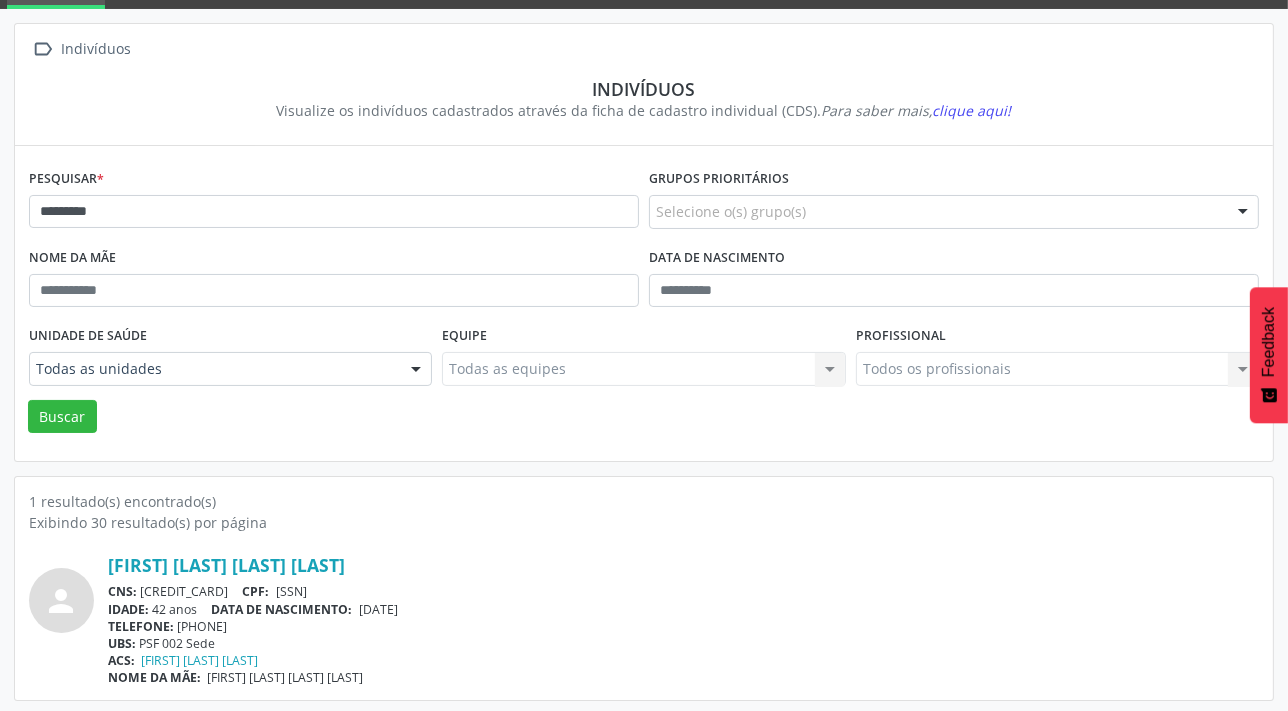 scroll, scrollTop: 103, scrollLeft: 0, axis: vertical 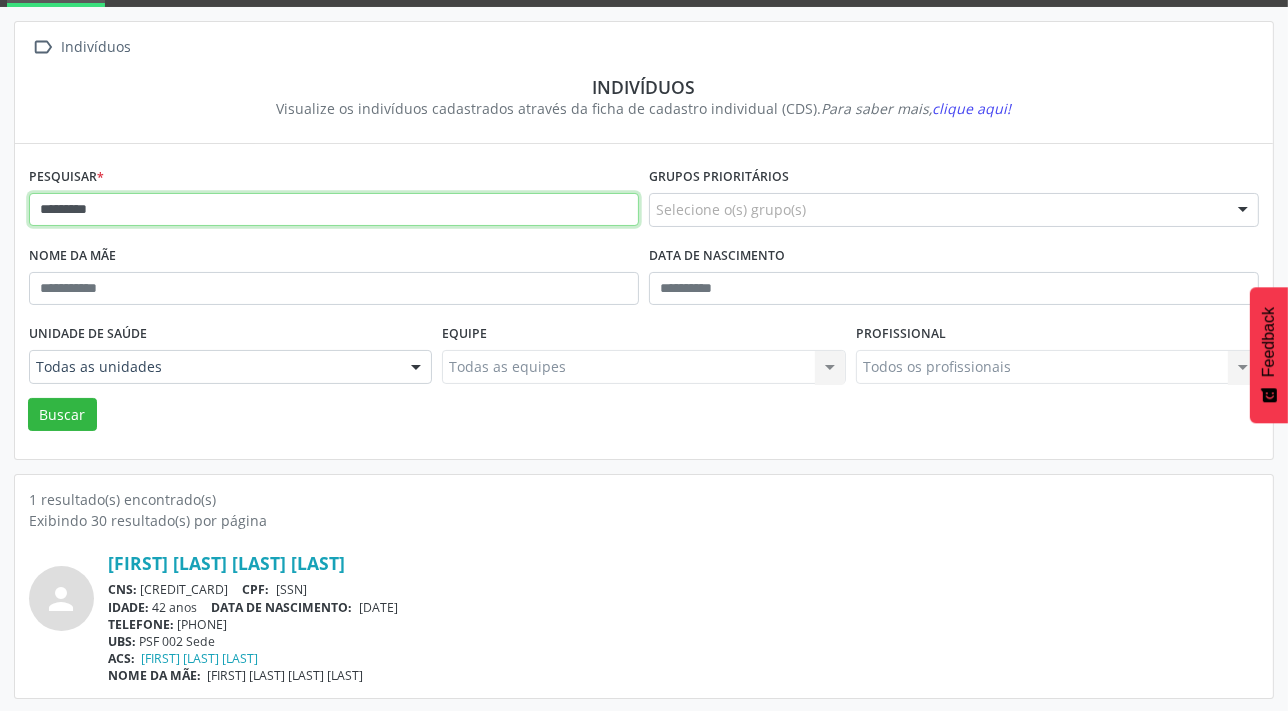 click on "*********" at bounding box center (334, 210) 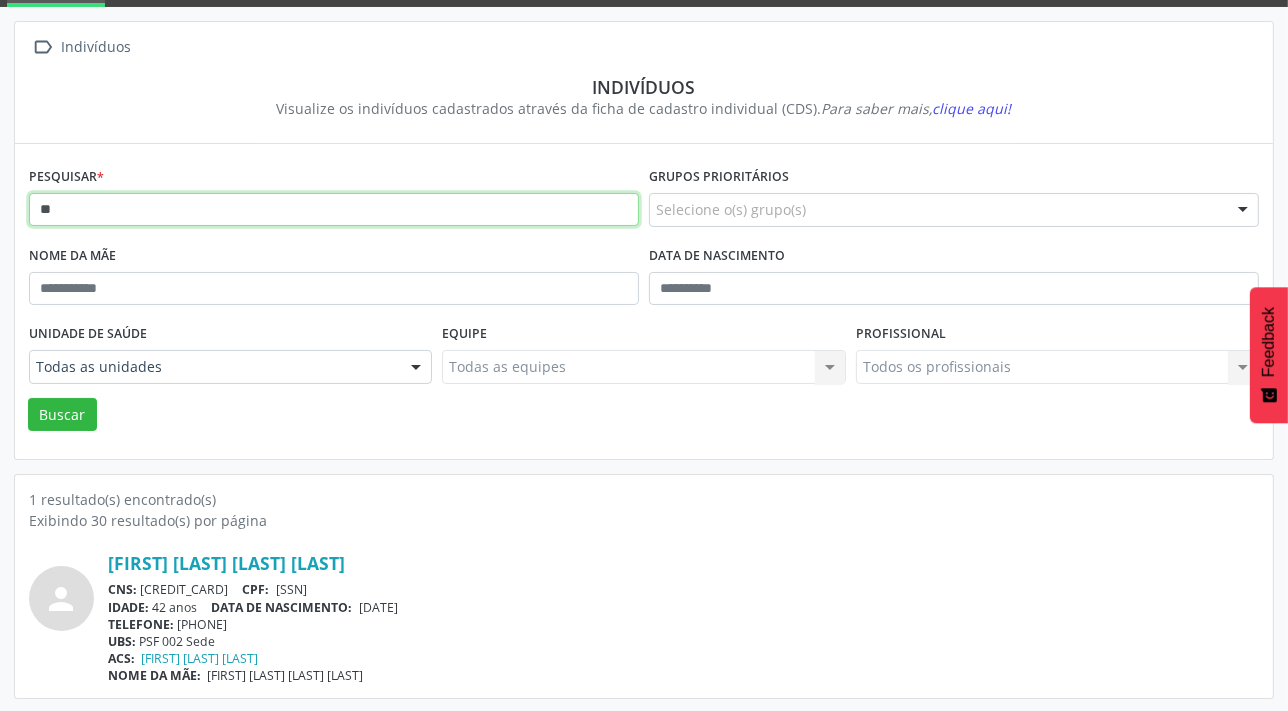 type on "*" 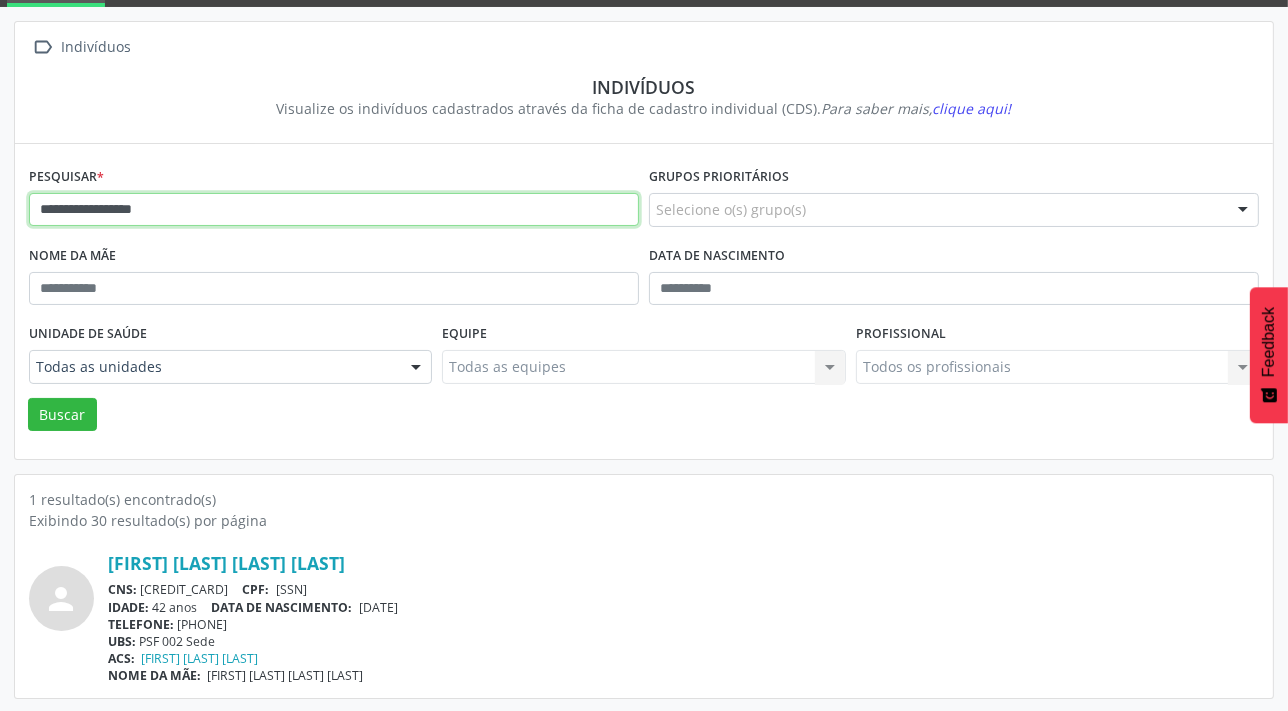 click on "Buscar" at bounding box center (62, 415) 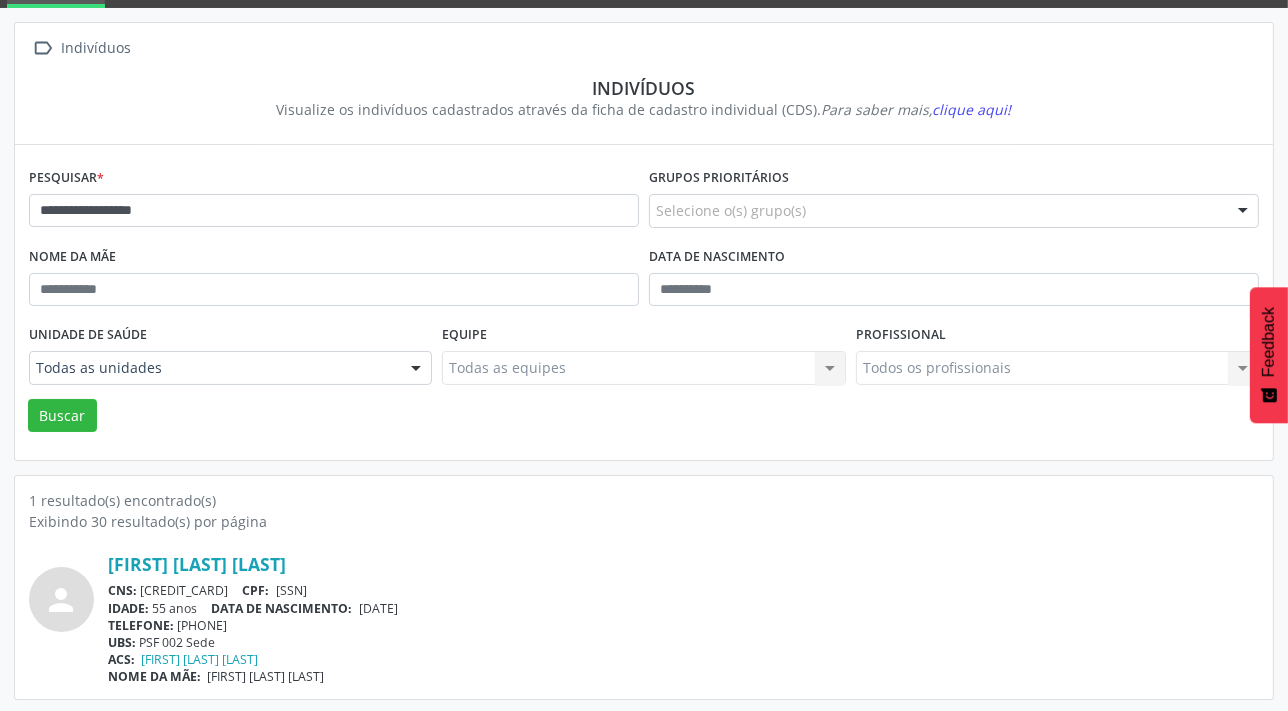 scroll, scrollTop: 103, scrollLeft: 0, axis: vertical 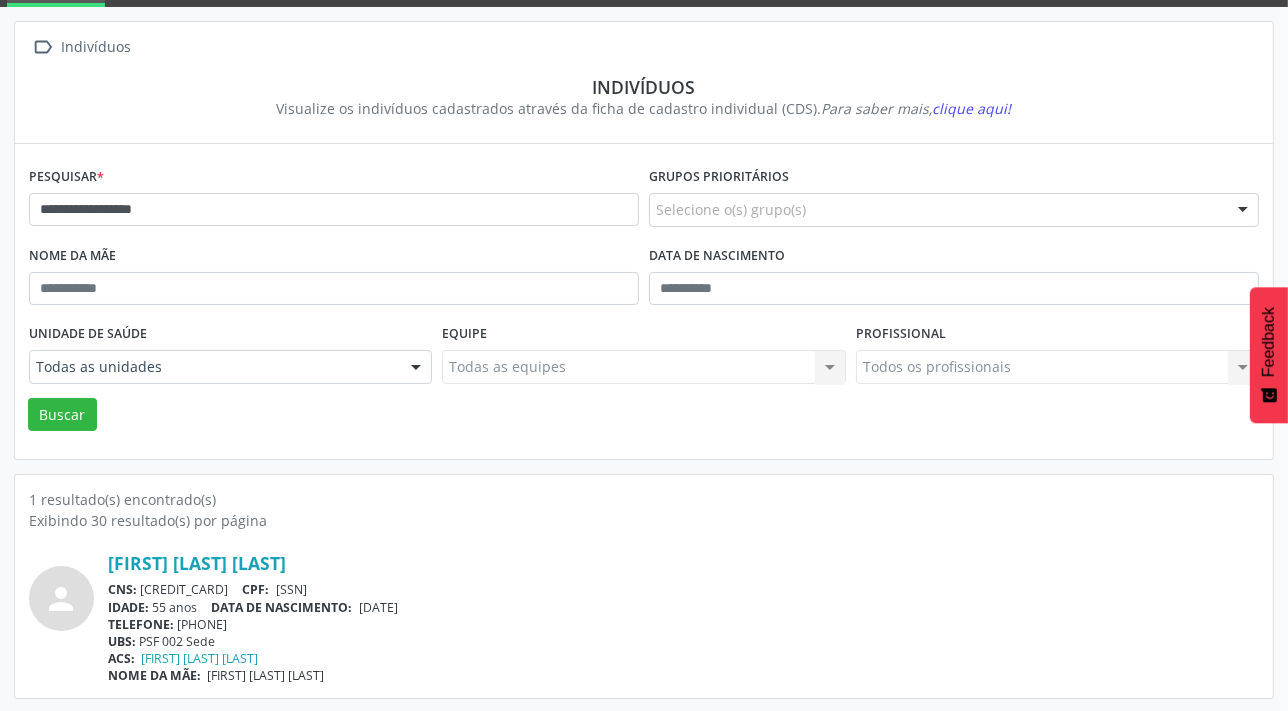 click on "**********" at bounding box center [334, 201] 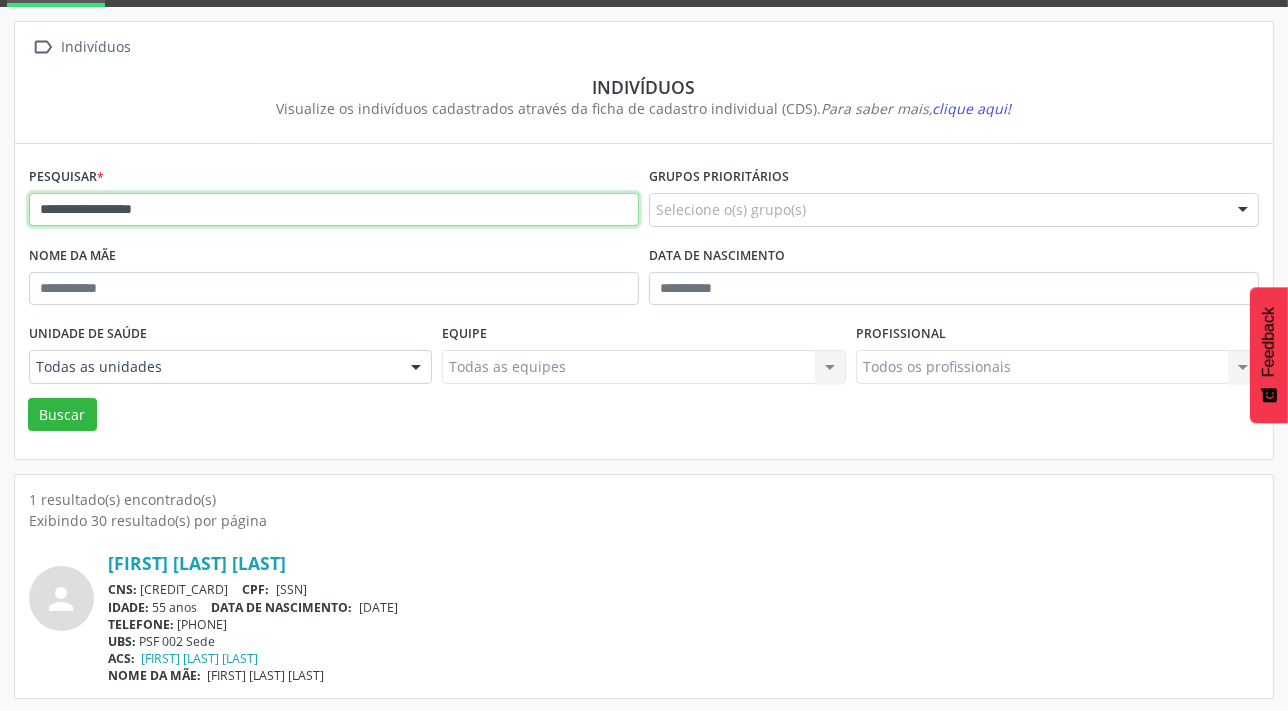 click on "**********" at bounding box center (334, 210) 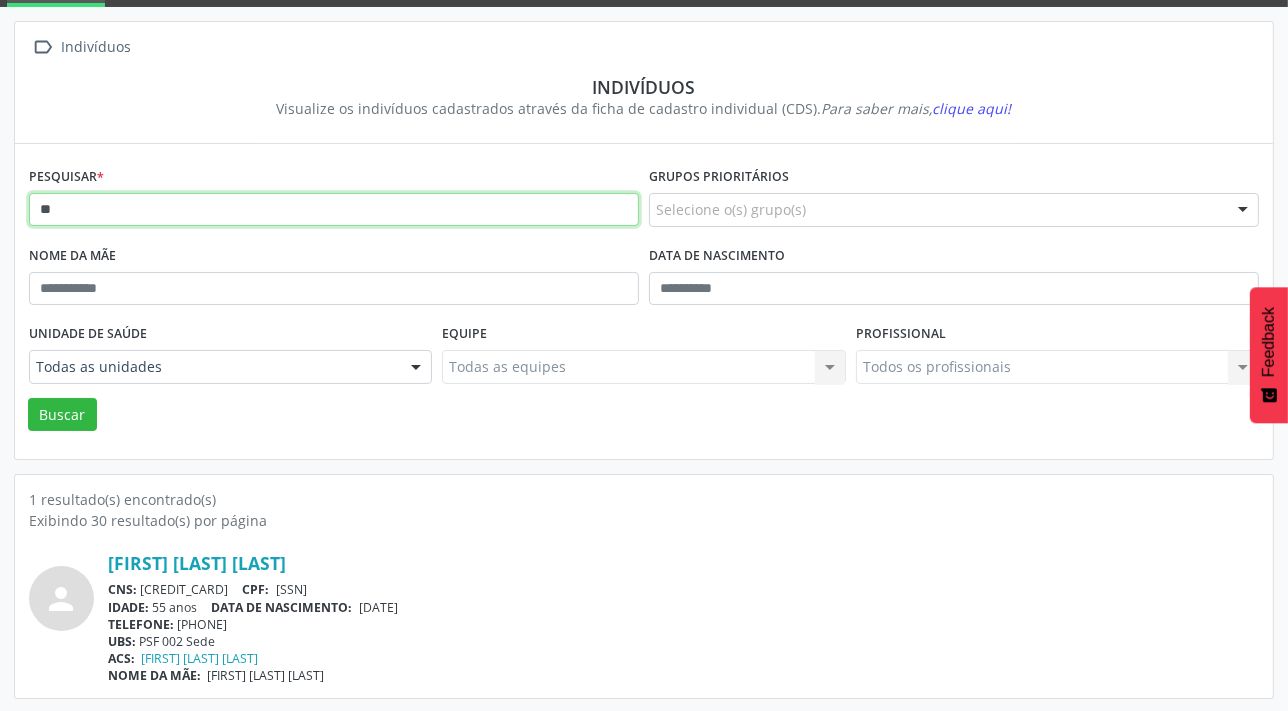 type on "*" 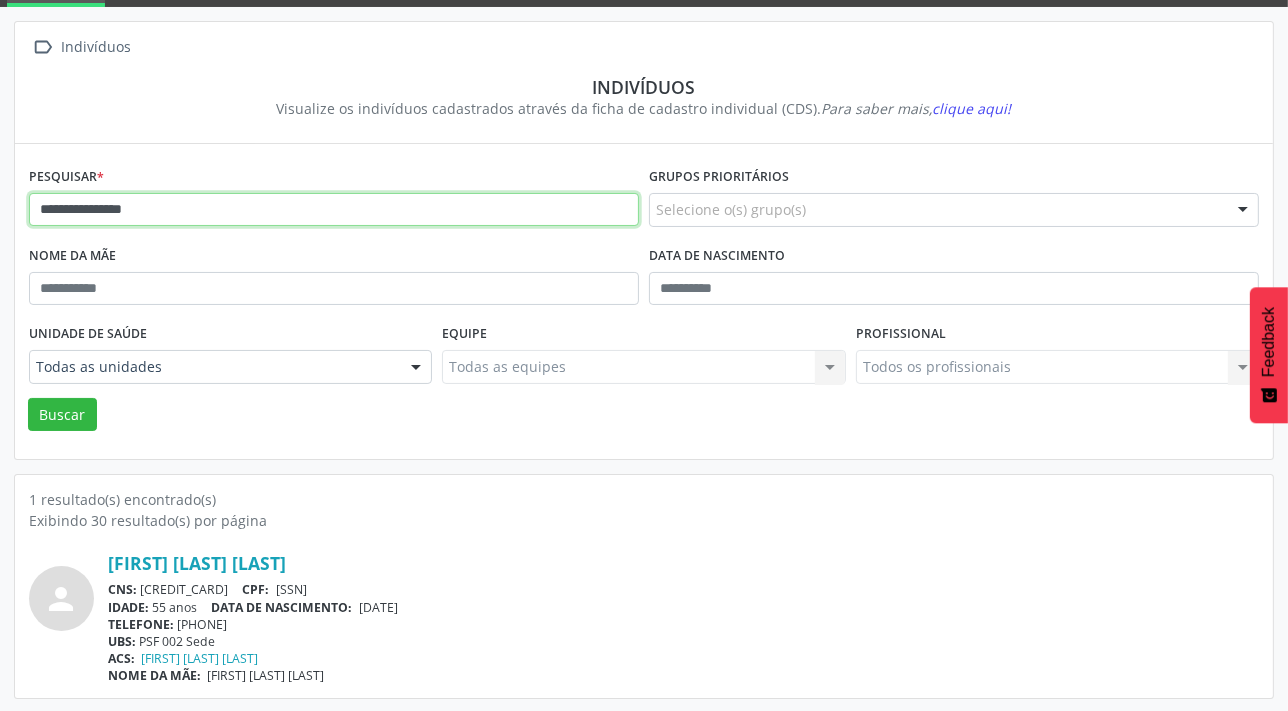click on "Buscar" at bounding box center [62, 415] 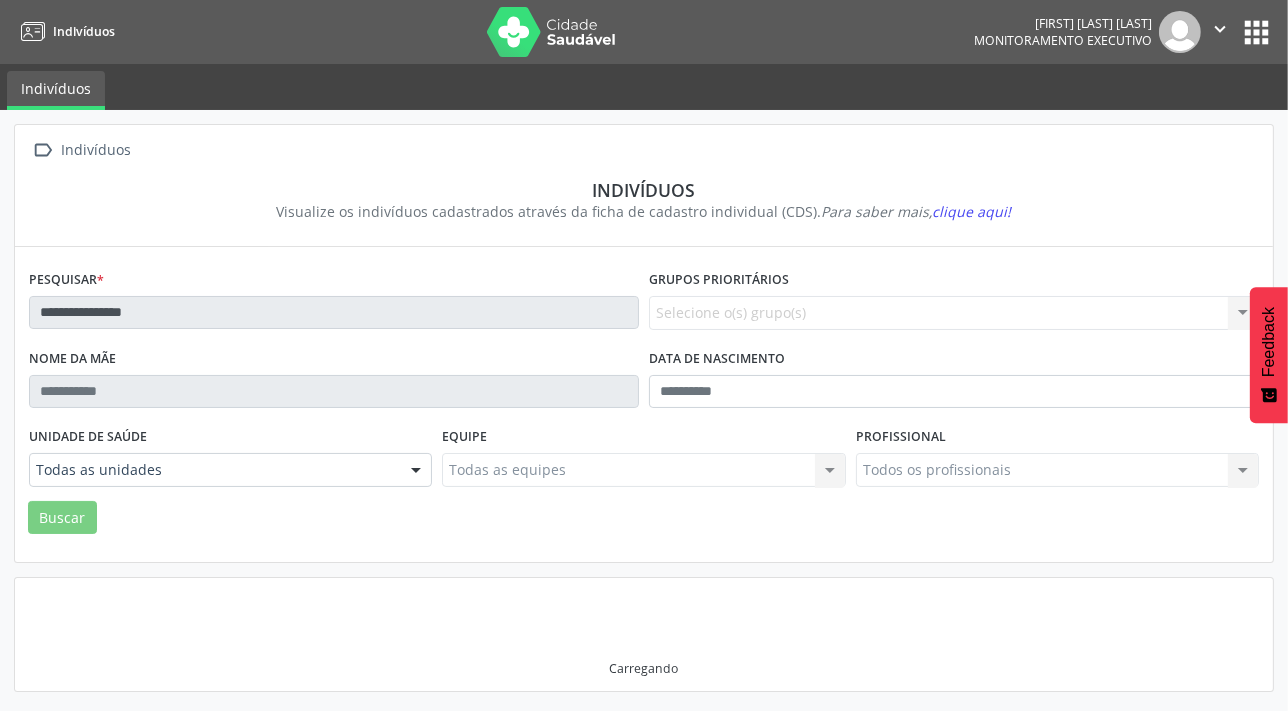 scroll, scrollTop: 0, scrollLeft: 0, axis: both 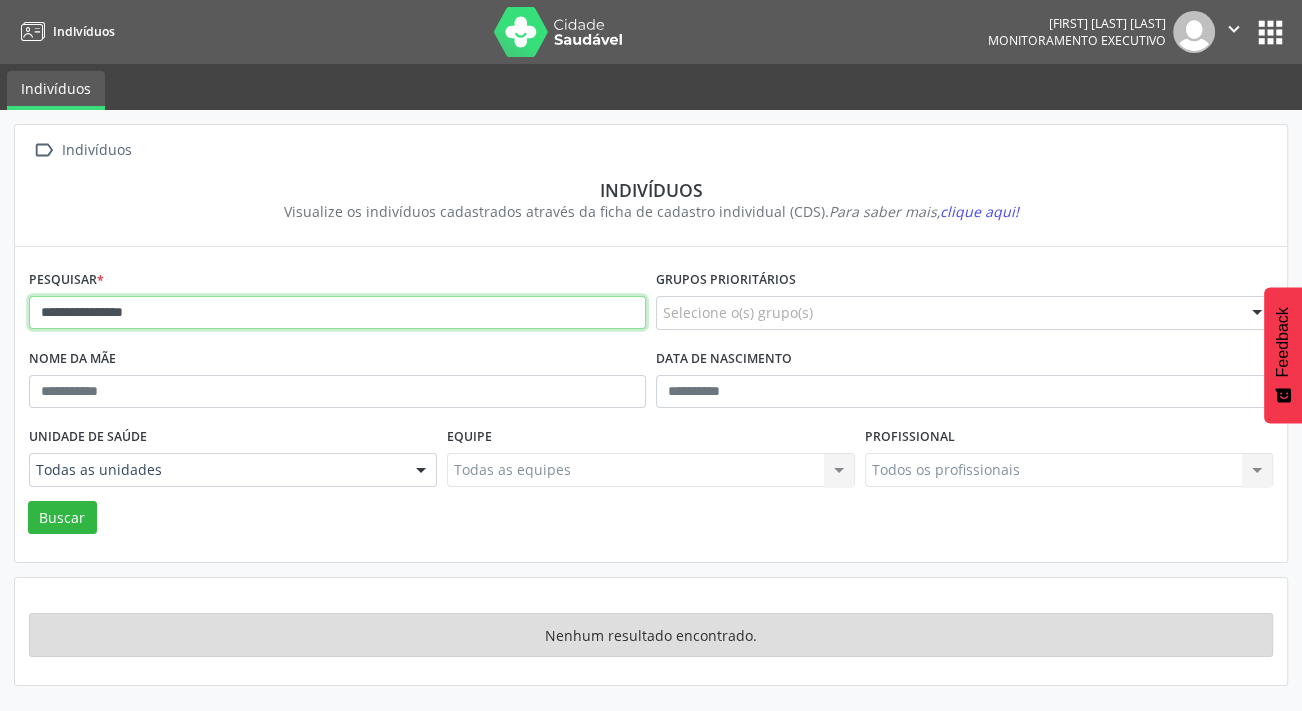 click on "**********" at bounding box center [337, 313] 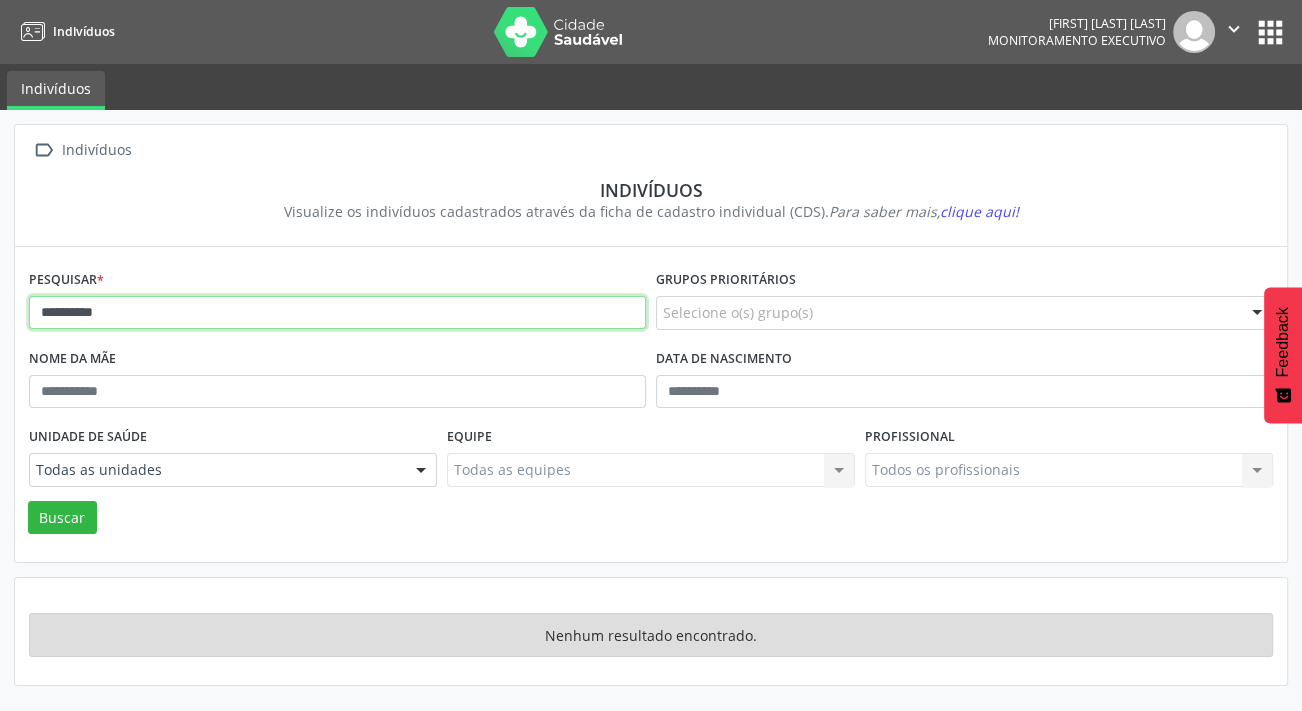 type on "*********" 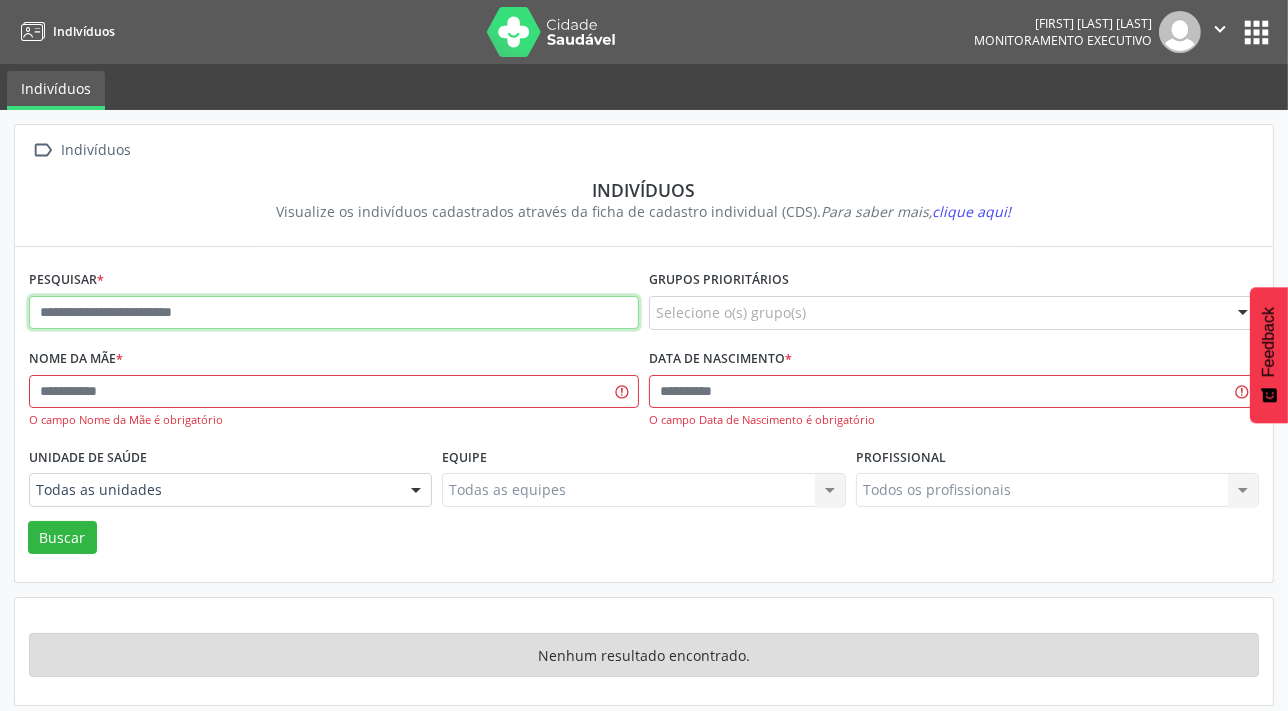 type 